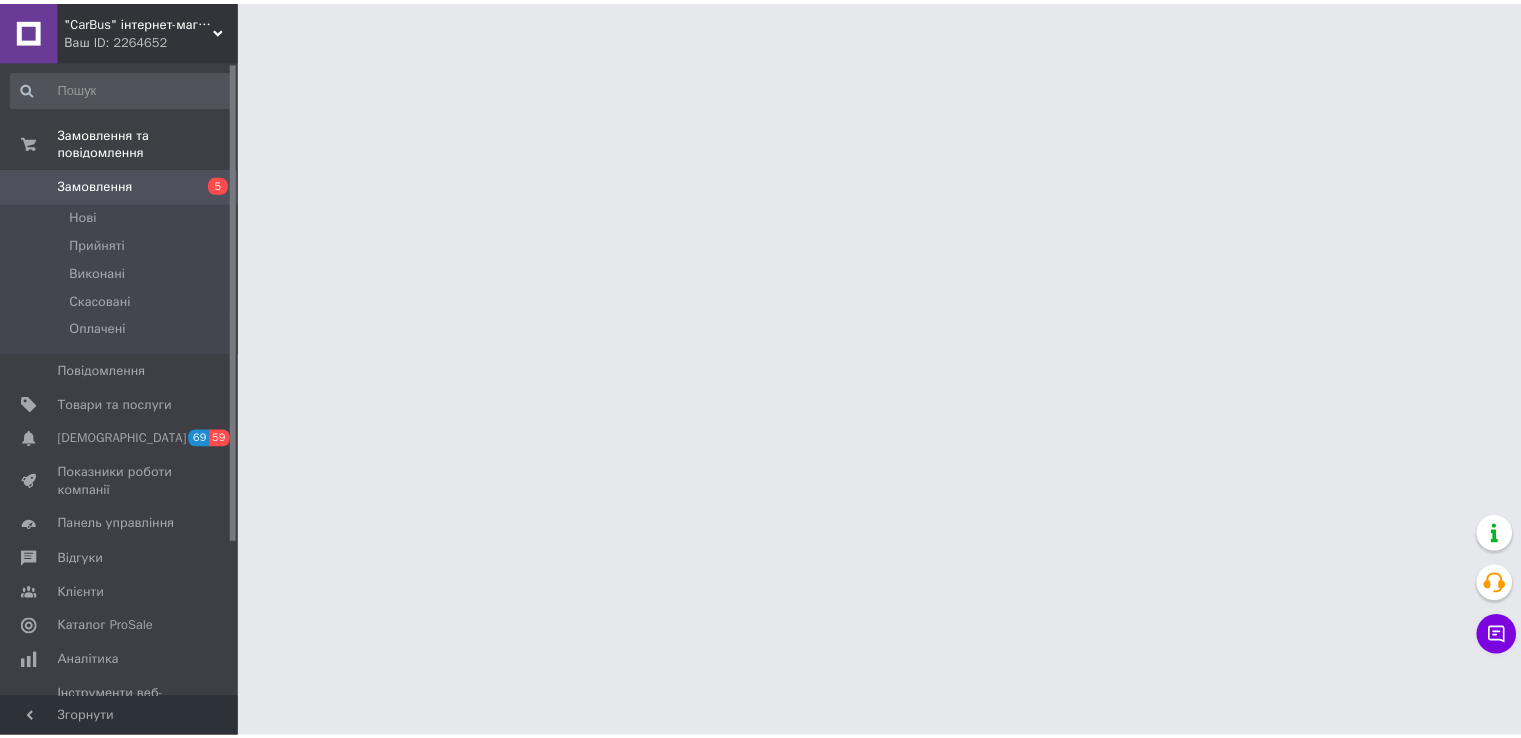 scroll, scrollTop: 0, scrollLeft: 0, axis: both 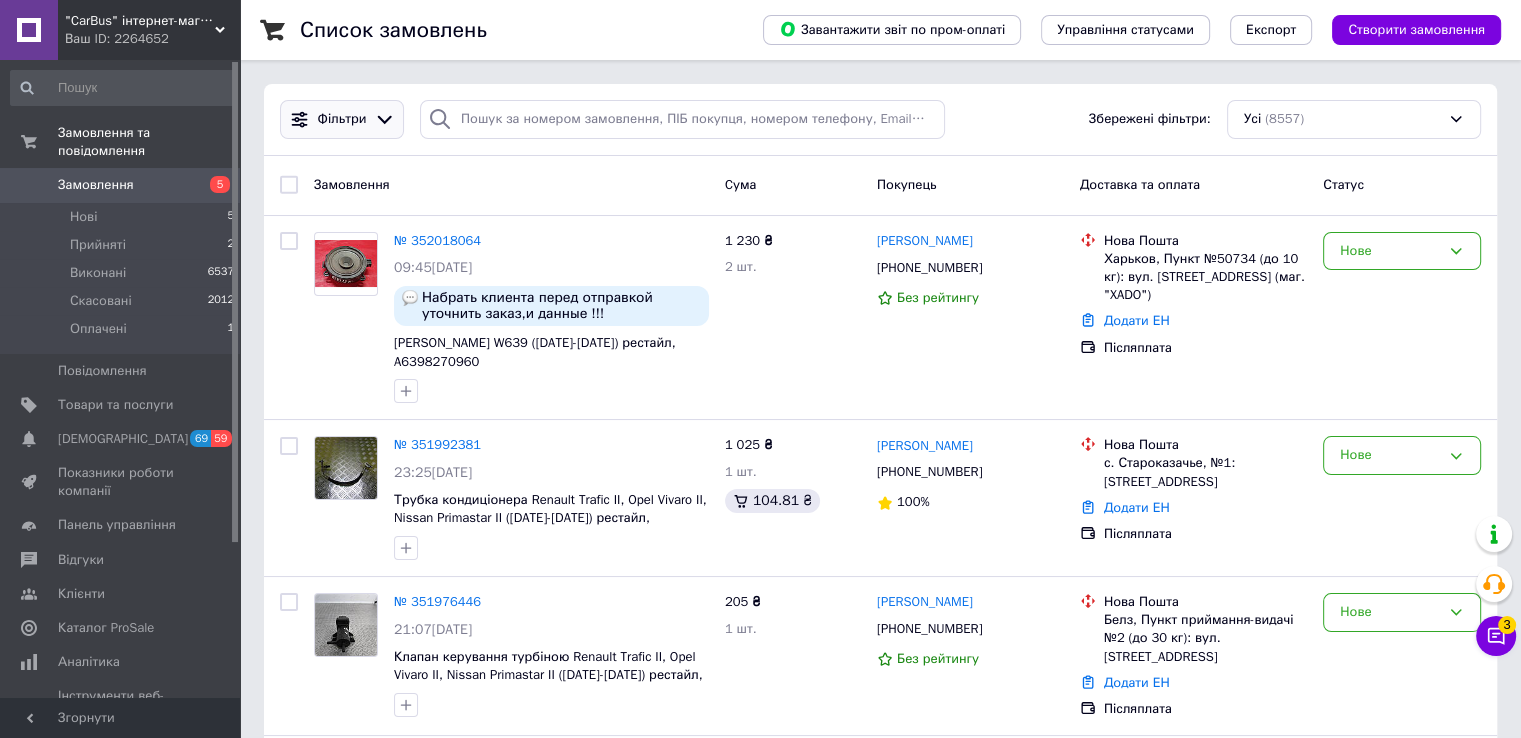 click on "Фільтри" at bounding box center (342, 119) 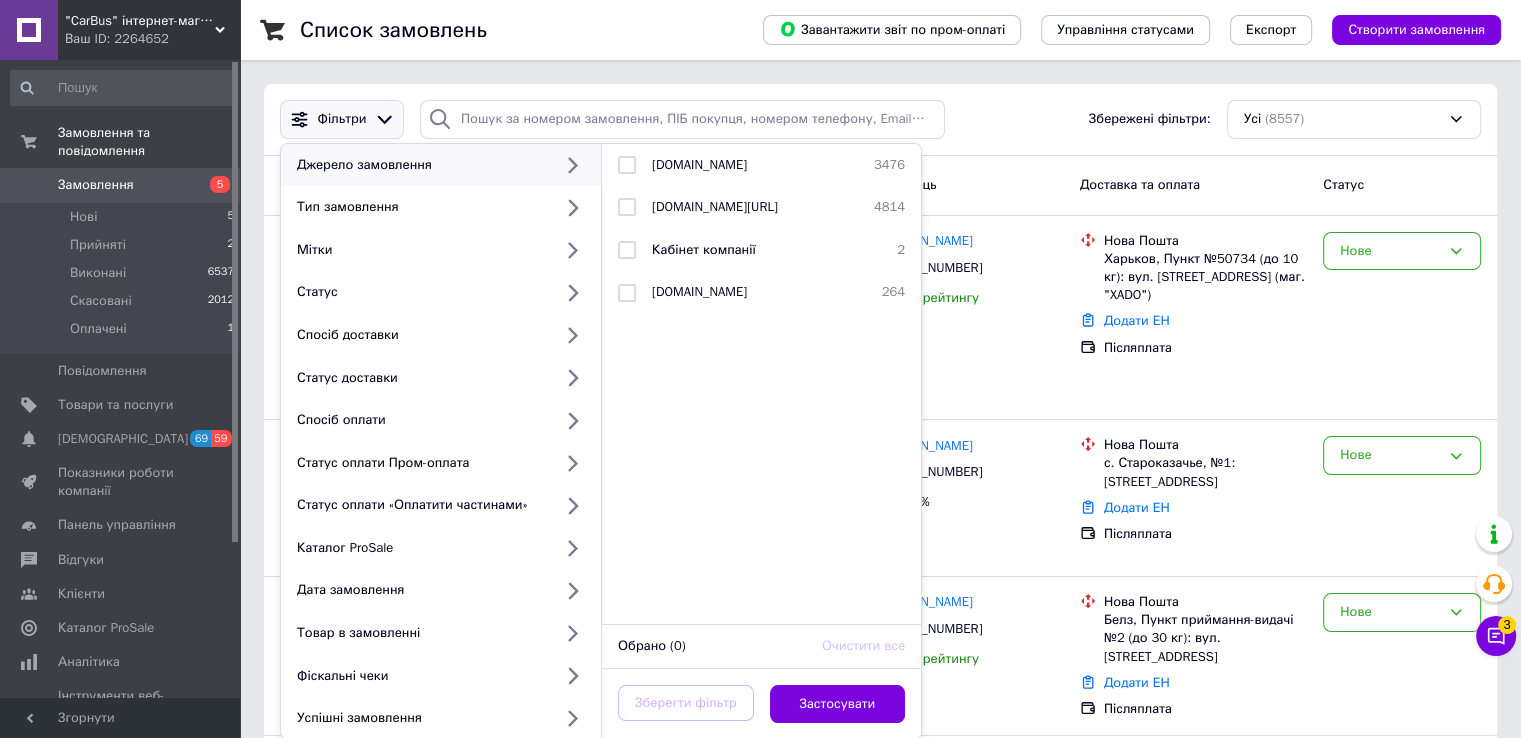 click on "Список замовлень   Завантажити звіт по пром-оплаті Управління статусами Експорт Створити замовлення Фільтри Джерело замовлення Тип замовлення Мітки Статус Спосіб доставки Статус доставки Спосіб оплати Статус оплати Пром-оплата Статус оплати «Оплатити частинами» Каталог ProSale Дата замовлення Товар в замовленні Фіскальні чеки Успішні замовлення [DOMAIN_NAME] 3476 [DOMAIN_NAME][URL] 4814 Кабінет компанії 2 [DOMAIN_NAME] 264 Обрано (0) Очистити все Зберегти фільтр Застосувати Збережені фільтри: Усі (8557) Замовлення Cума Покупець Доставка та оплата Статус № 352018064 09:45[DATE] 1 230 ₴ 2 шт. Нове" at bounding box center (880, 1864) 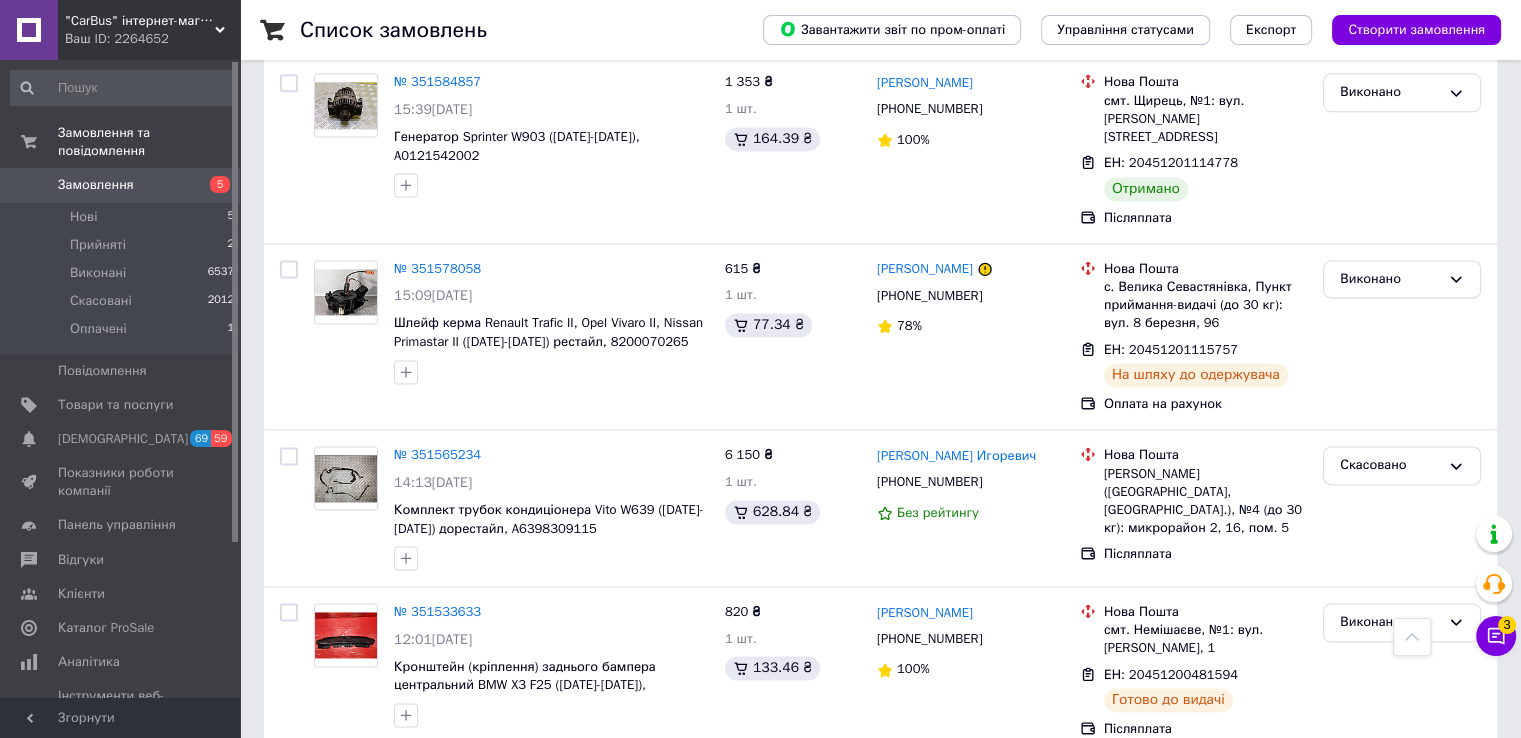 scroll, scrollTop: 2884, scrollLeft: 0, axis: vertical 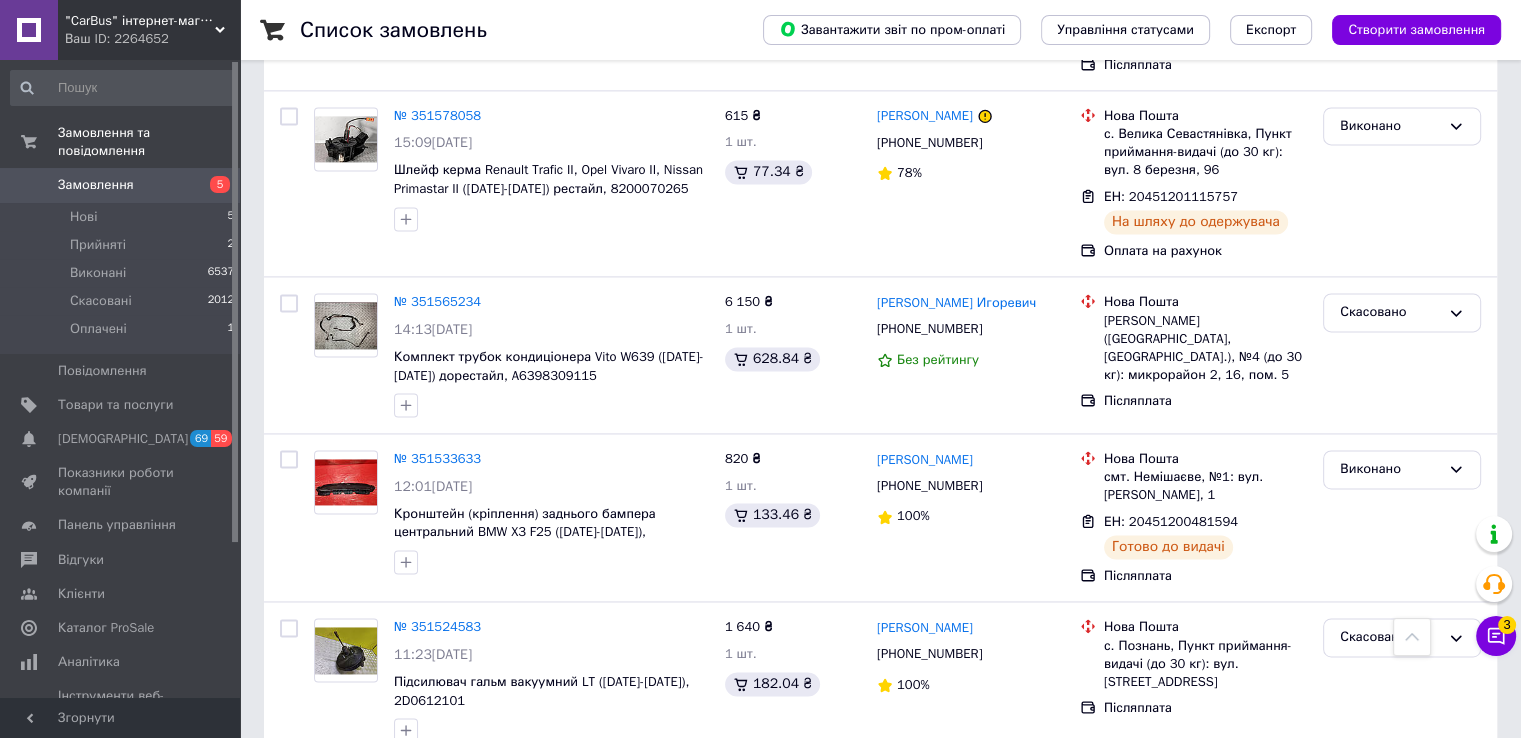 click on "2" at bounding box center [327, 803] 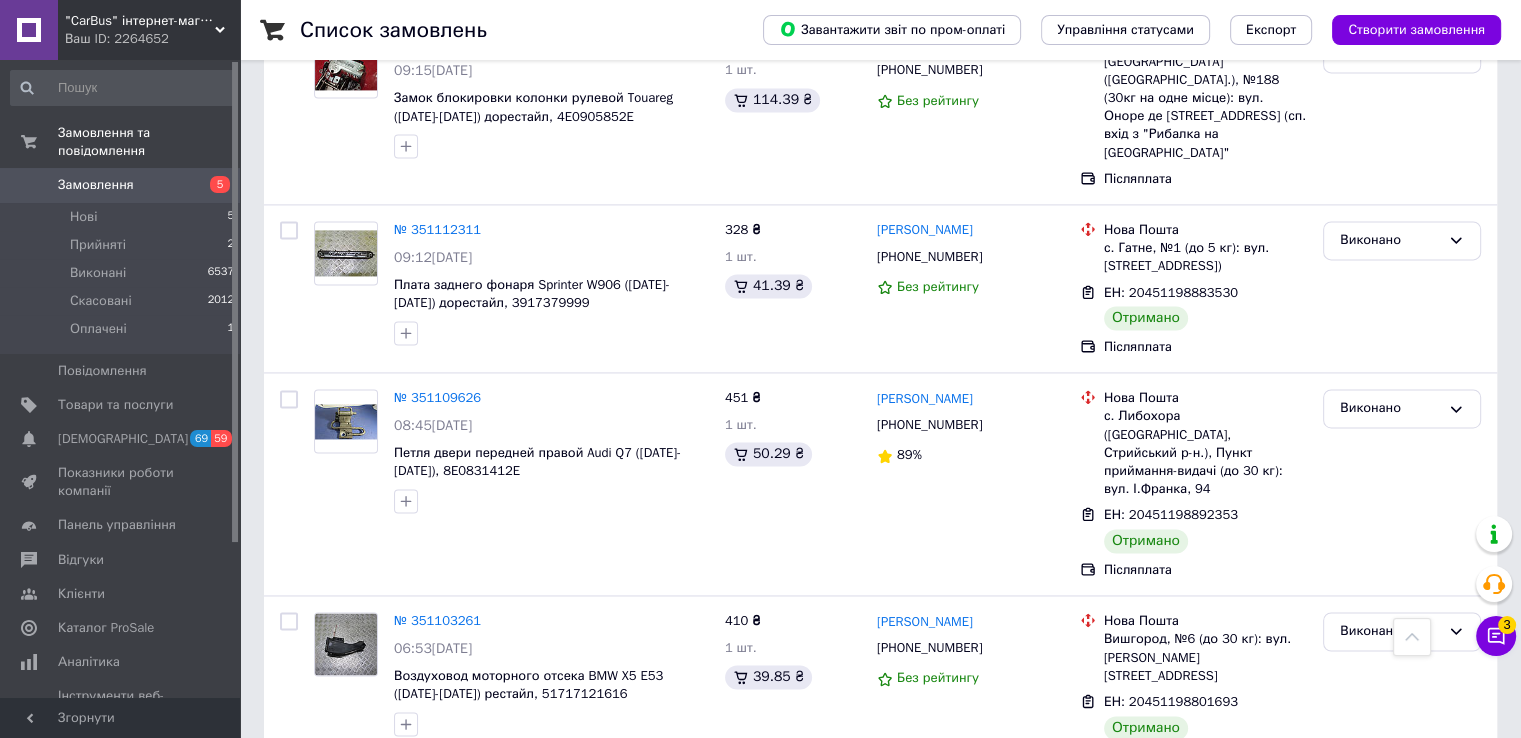 scroll, scrollTop: 2969, scrollLeft: 0, axis: vertical 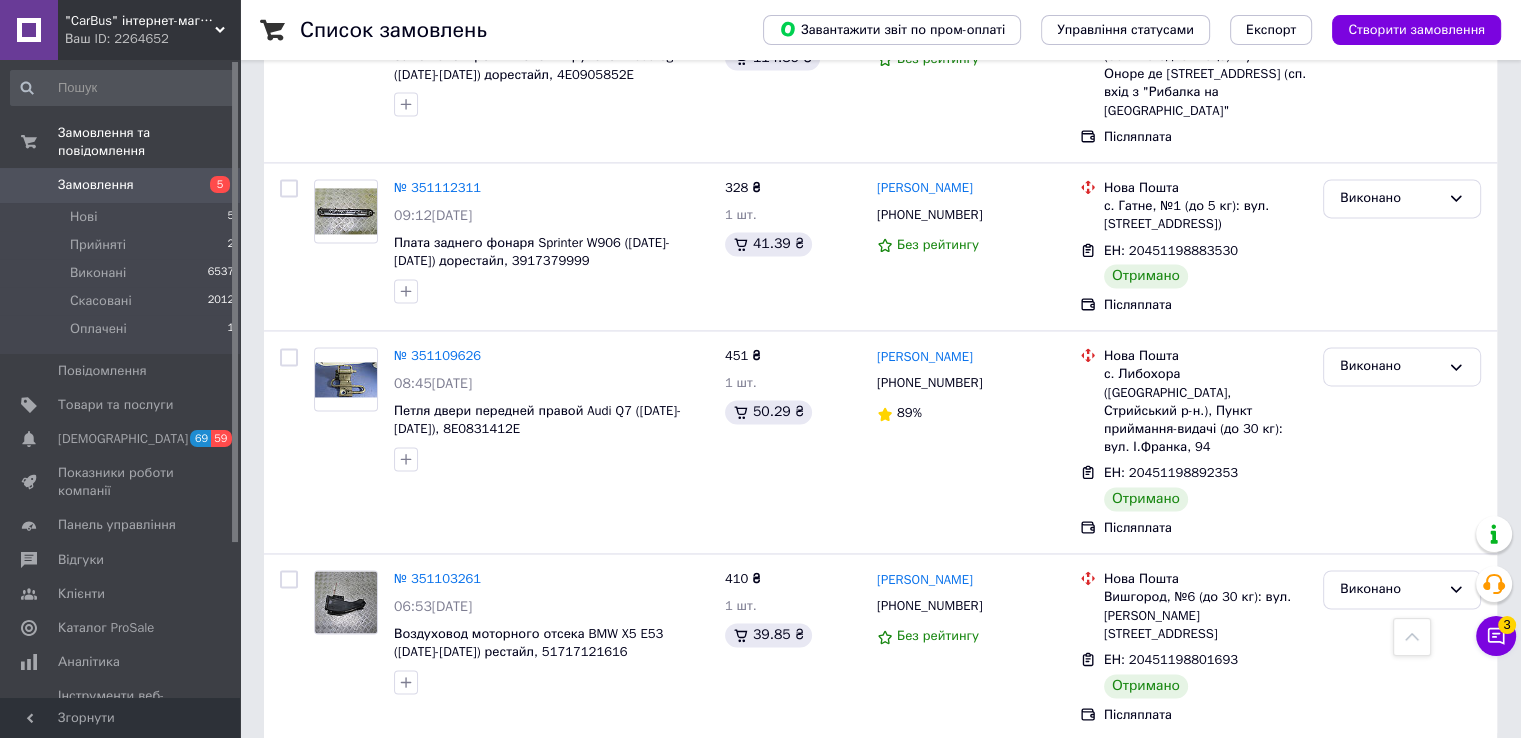 click on "3" at bounding box center (494, 785) 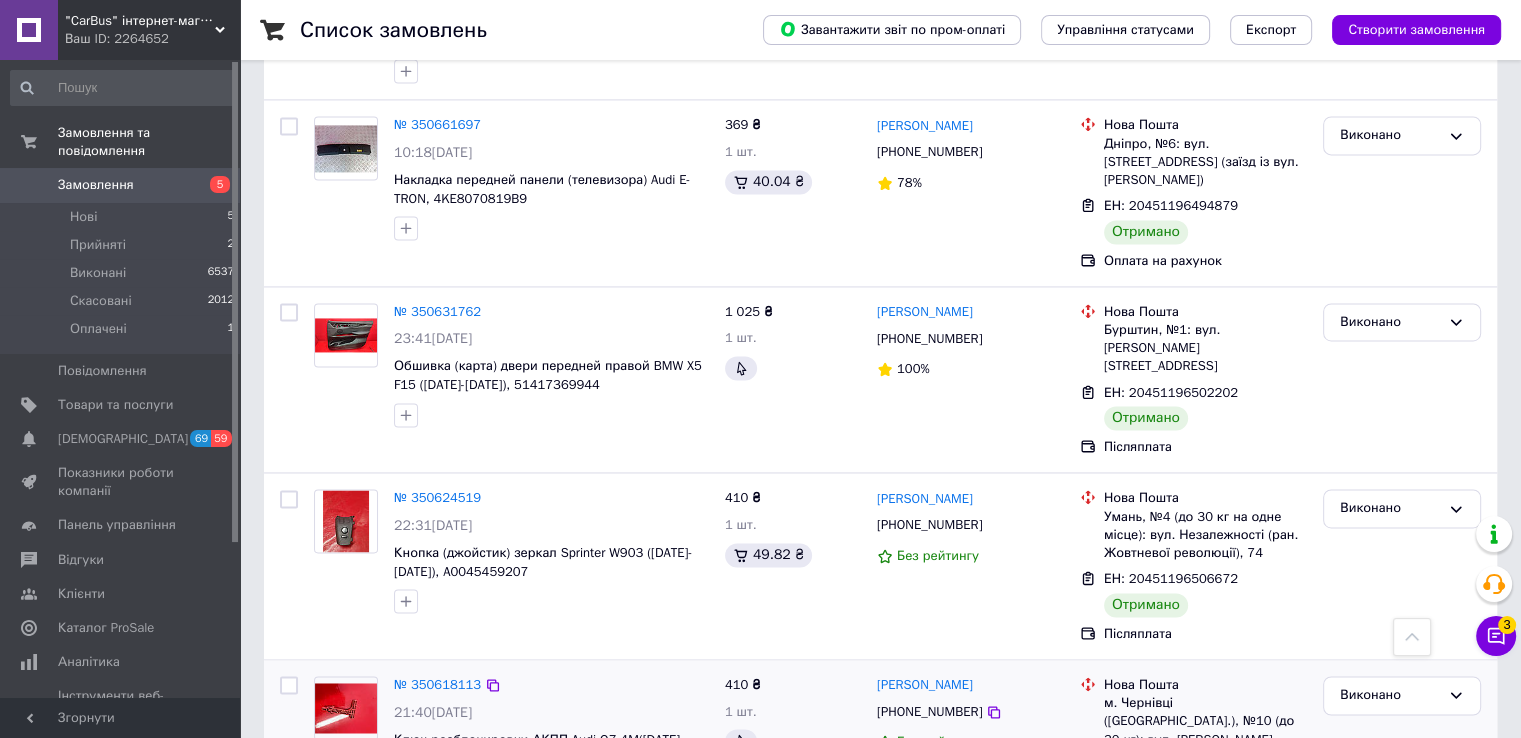 scroll, scrollTop: 3008, scrollLeft: 0, axis: vertical 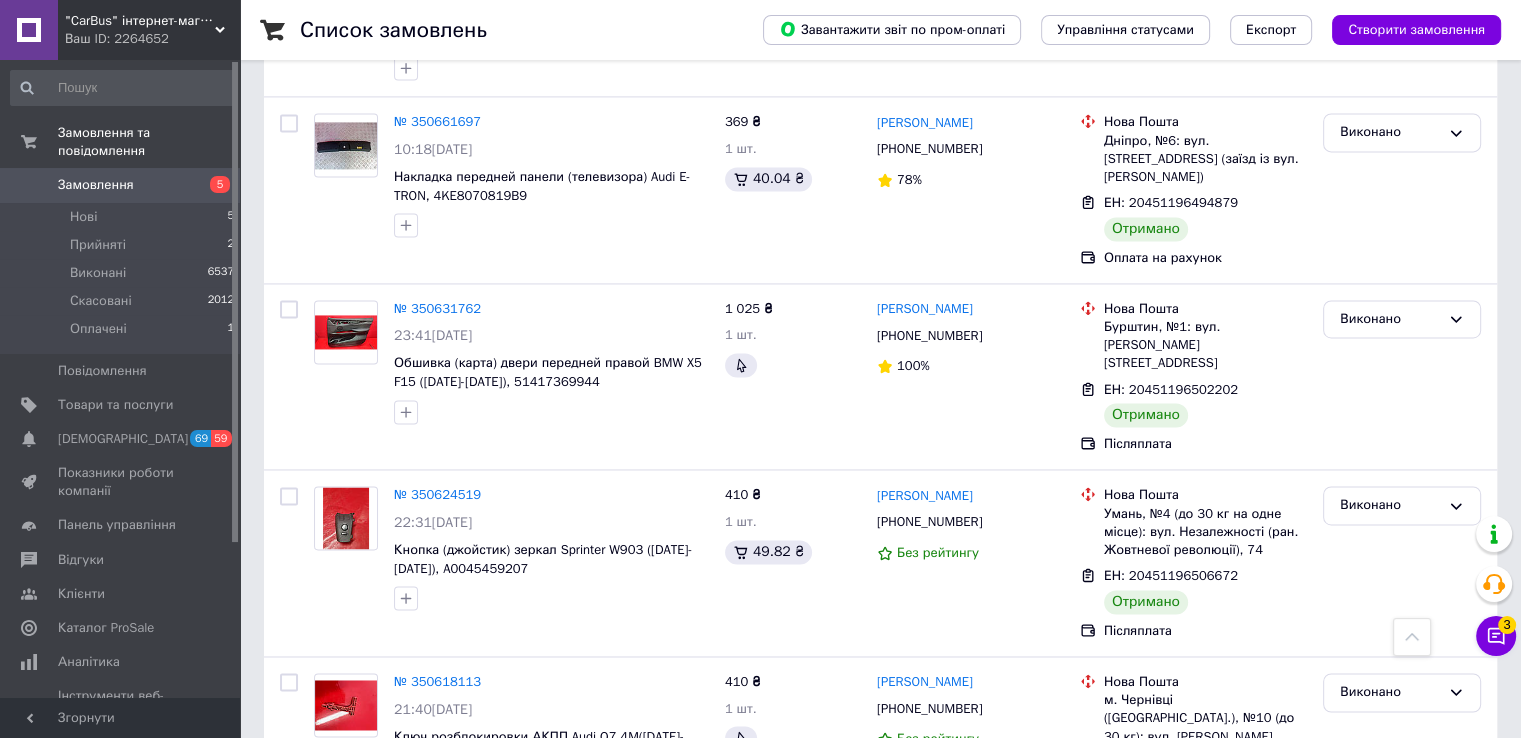 click on "2" at bounding box center (449, 906) 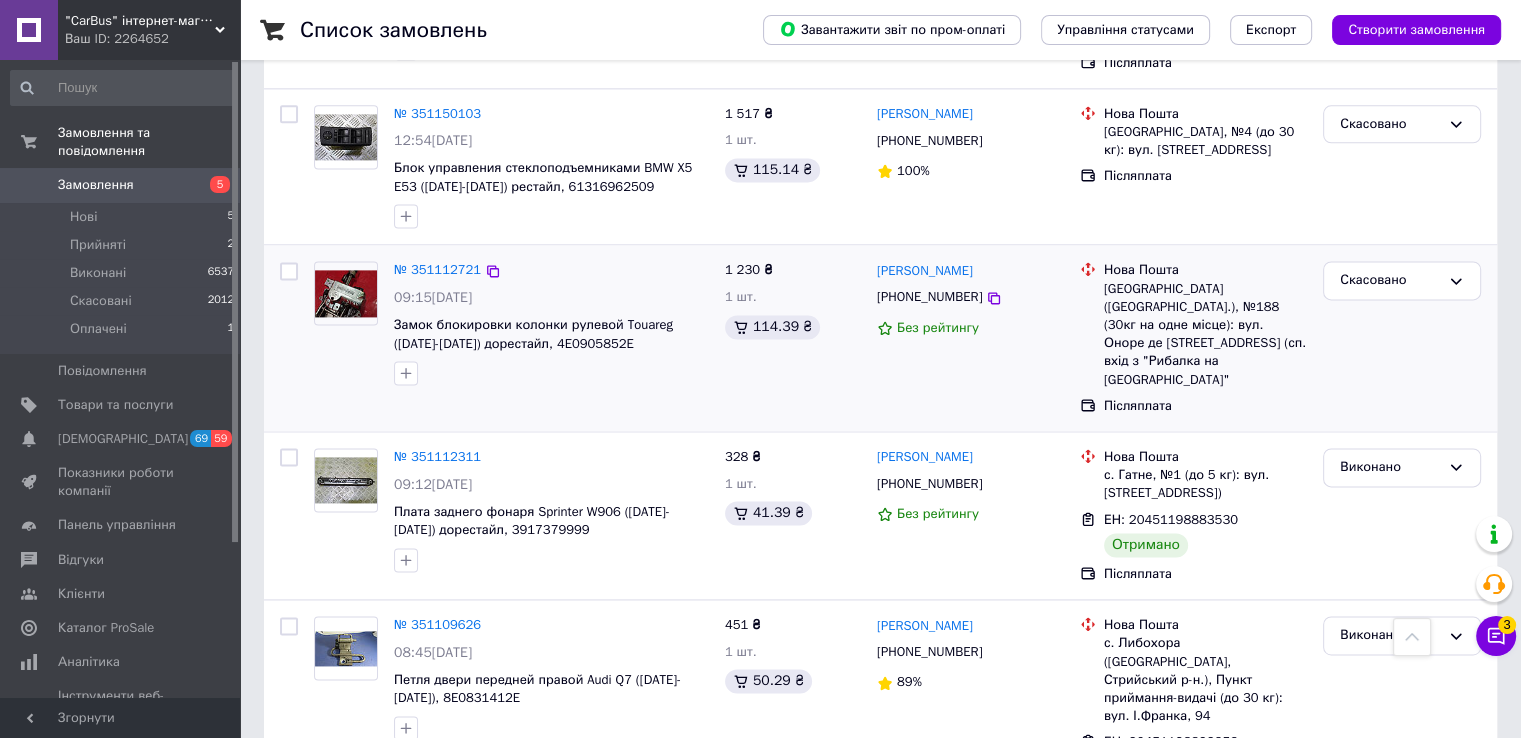 scroll, scrollTop: 2800, scrollLeft: 0, axis: vertical 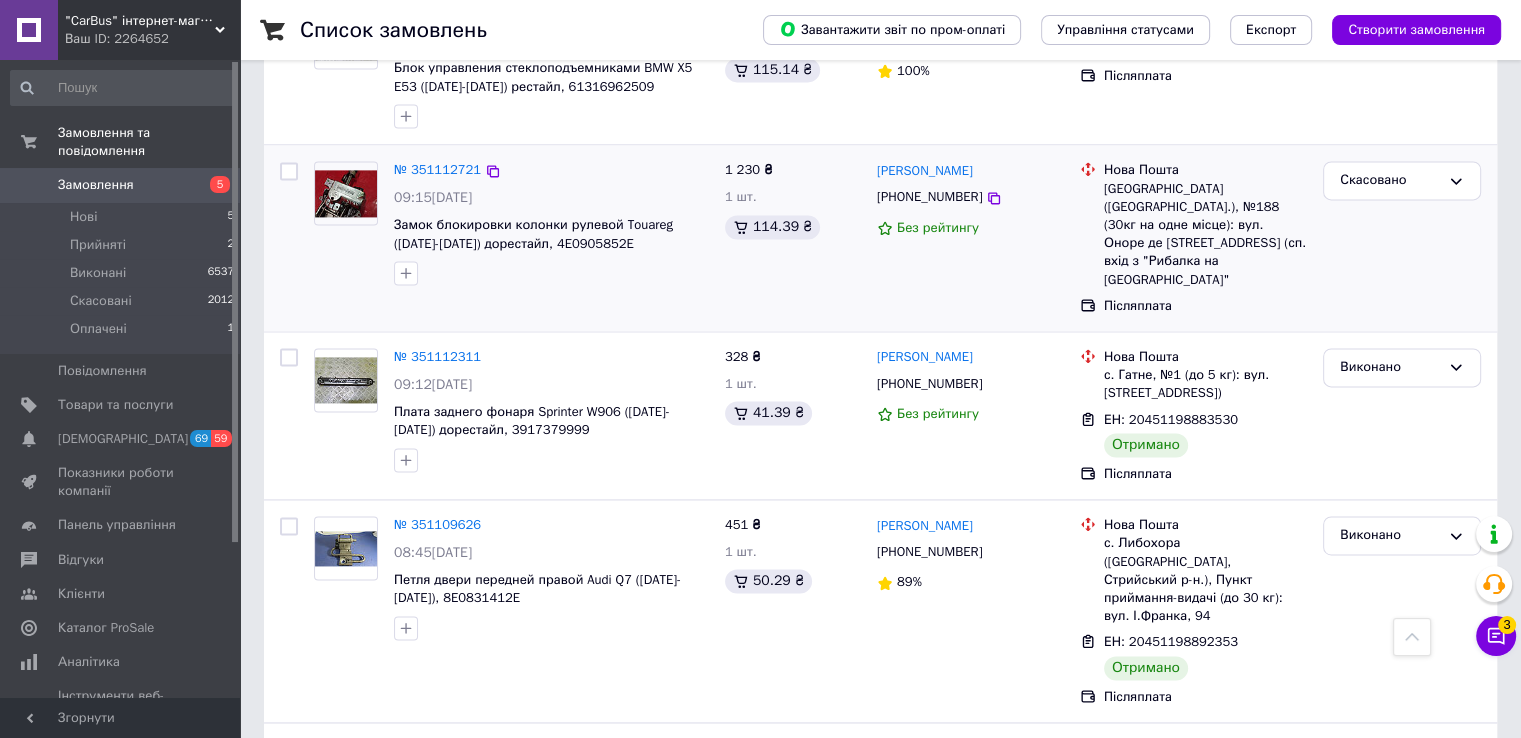 click on "[PHONE_NUMBER]" at bounding box center [929, 197] 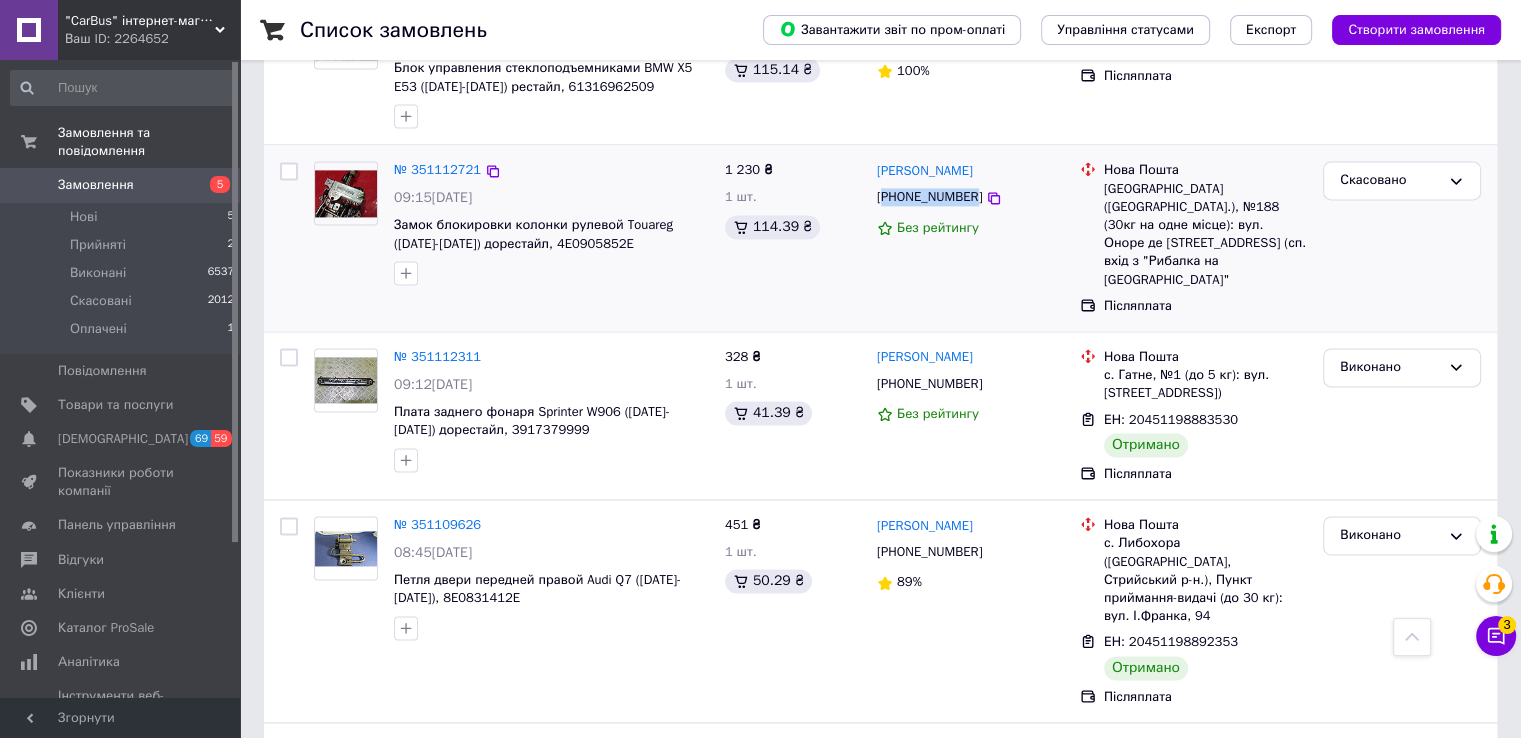click on "[PHONE_NUMBER]" at bounding box center [929, 197] 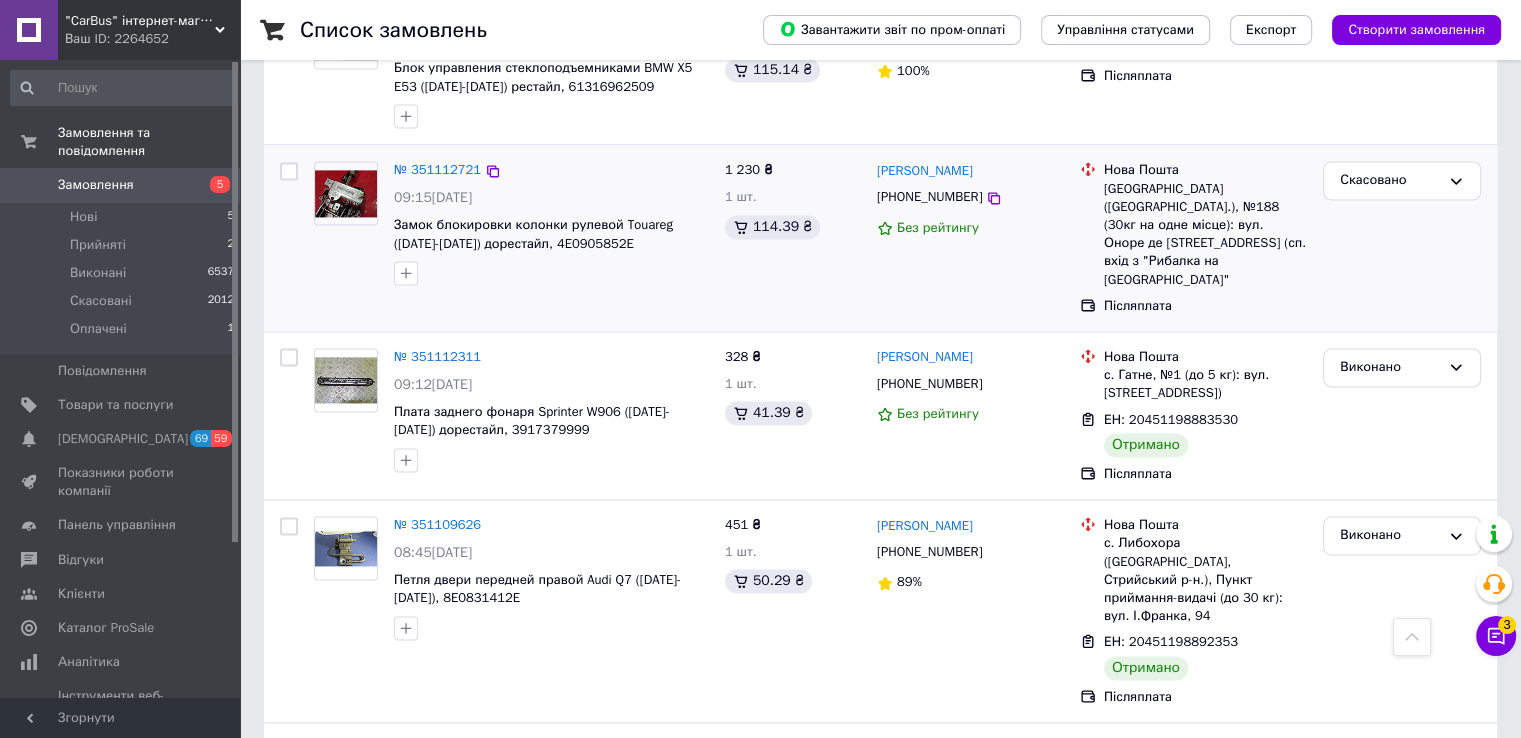 click on "[GEOGRAPHIC_DATA] ([GEOGRAPHIC_DATA].), №188 (30кг на одне місце): вул. Оноре де [STREET_ADDRESS] (сп. вхід з "Рибалка на [GEOGRAPHIC_DATA]"" at bounding box center [1205, 234] 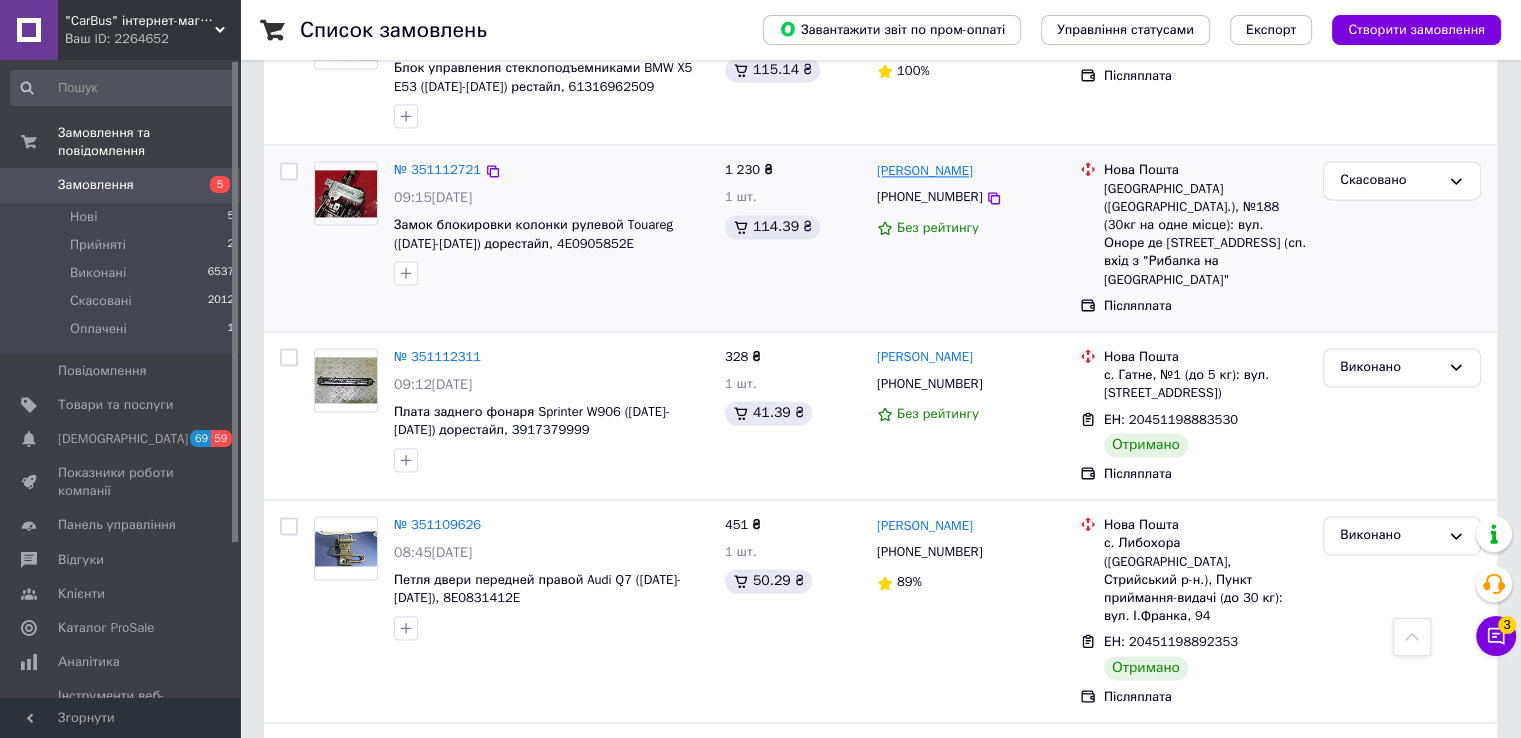 drag, startPoint x: 1056, startPoint y: 157, endPoint x: 918, endPoint y: 147, distance: 138.36185 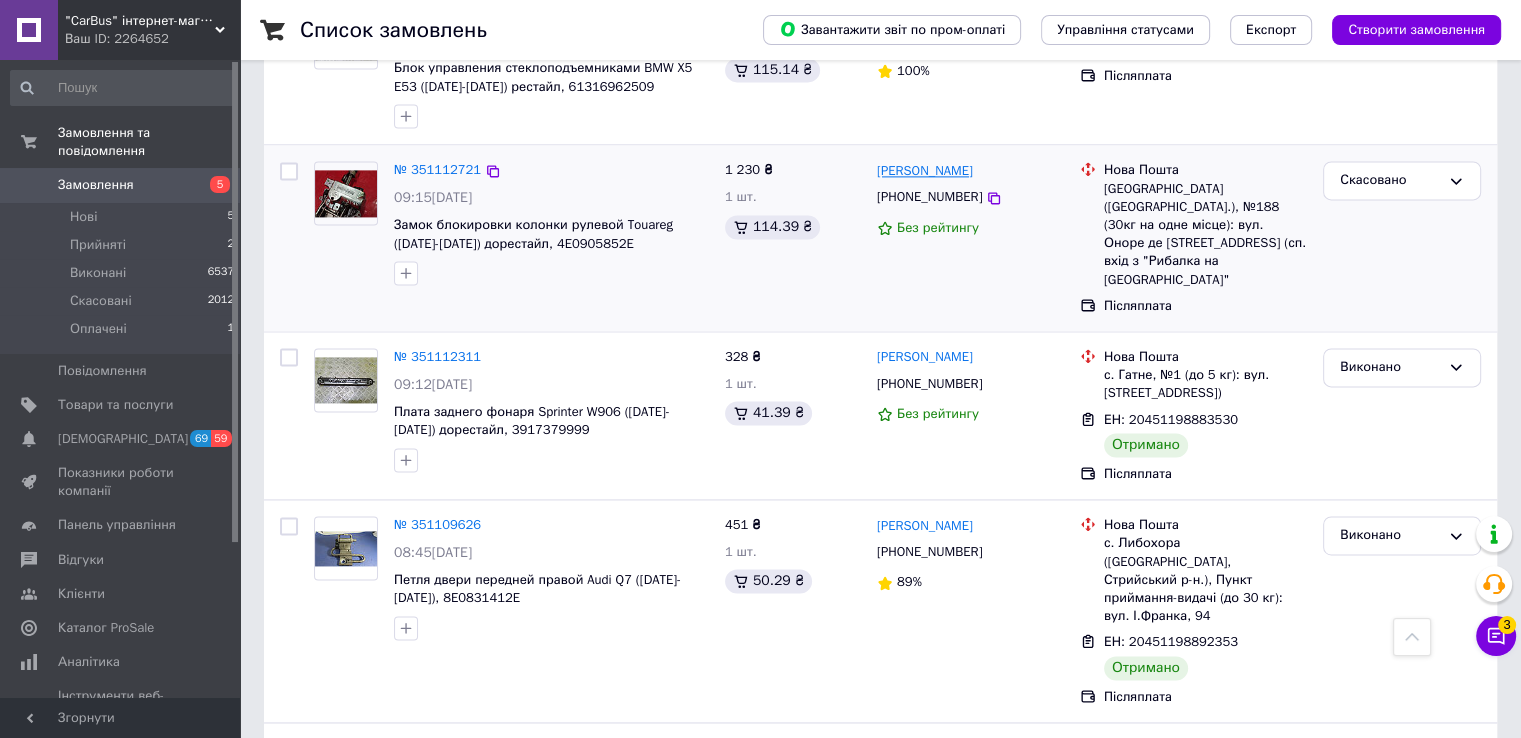 click on "[PERSON_NAME]" at bounding box center [970, 170] 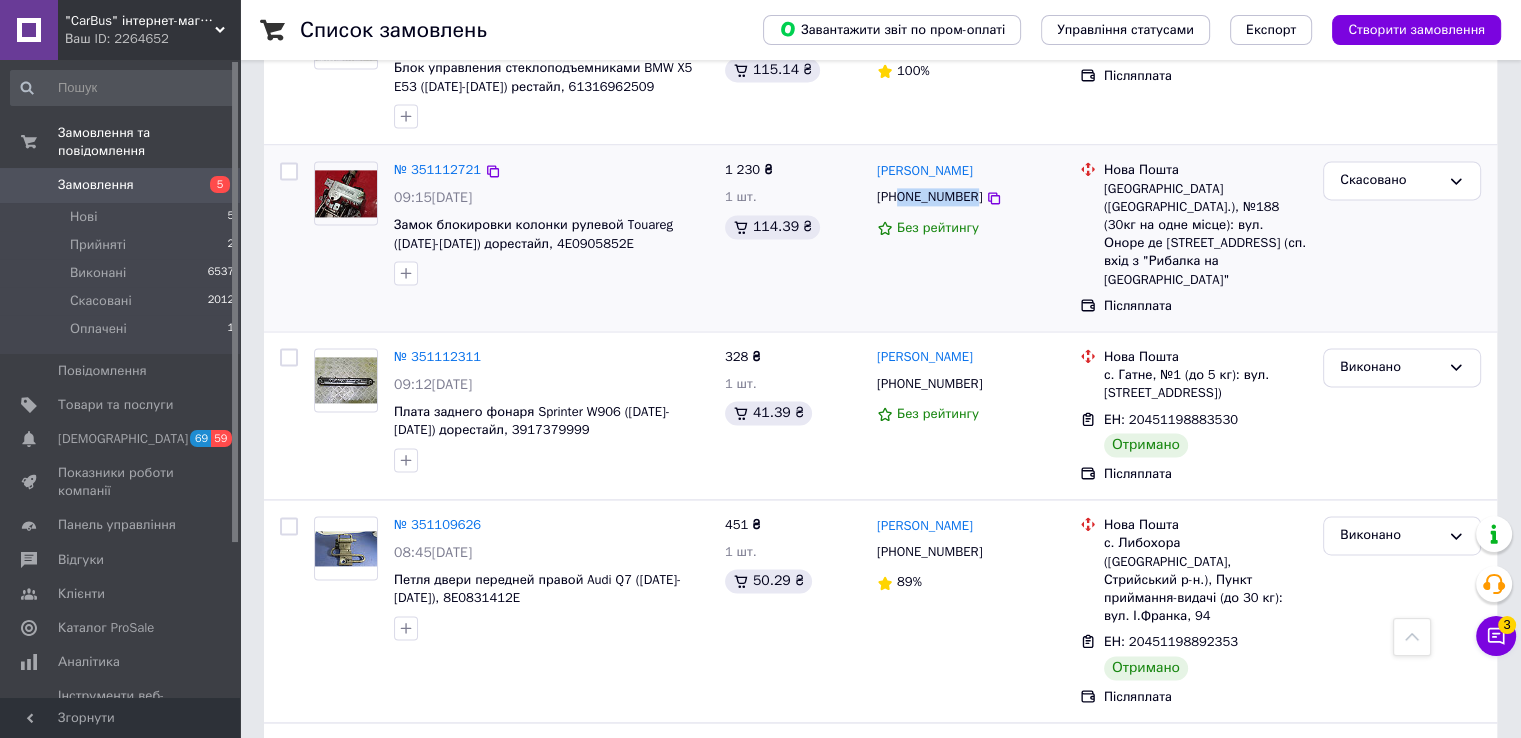 drag, startPoint x: 969, startPoint y: 169, endPoint x: 896, endPoint y: 179, distance: 73.68175 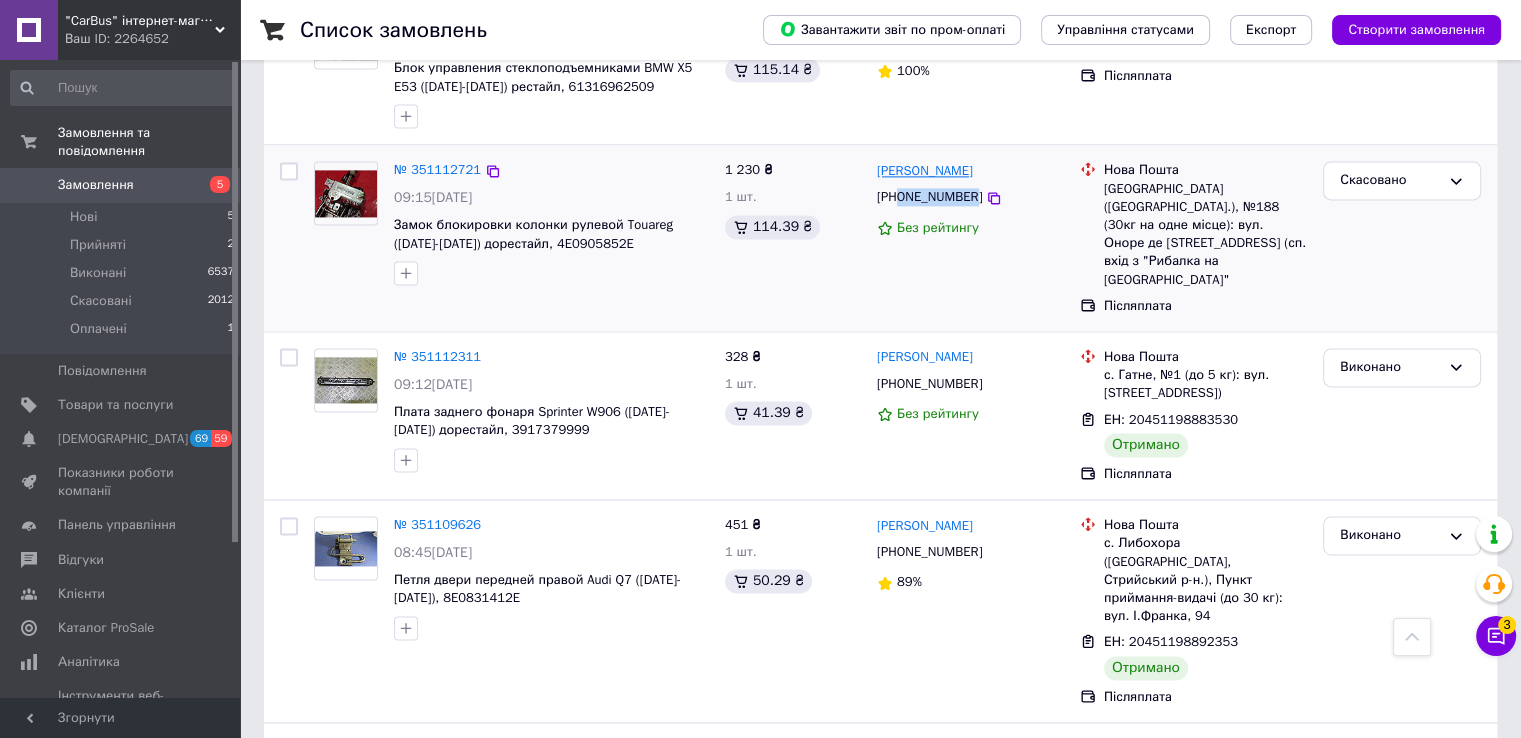 drag, startPoint x: 1048, startPoint y: 146, endPoint x: 920, endPoint y: 146, distance: 128 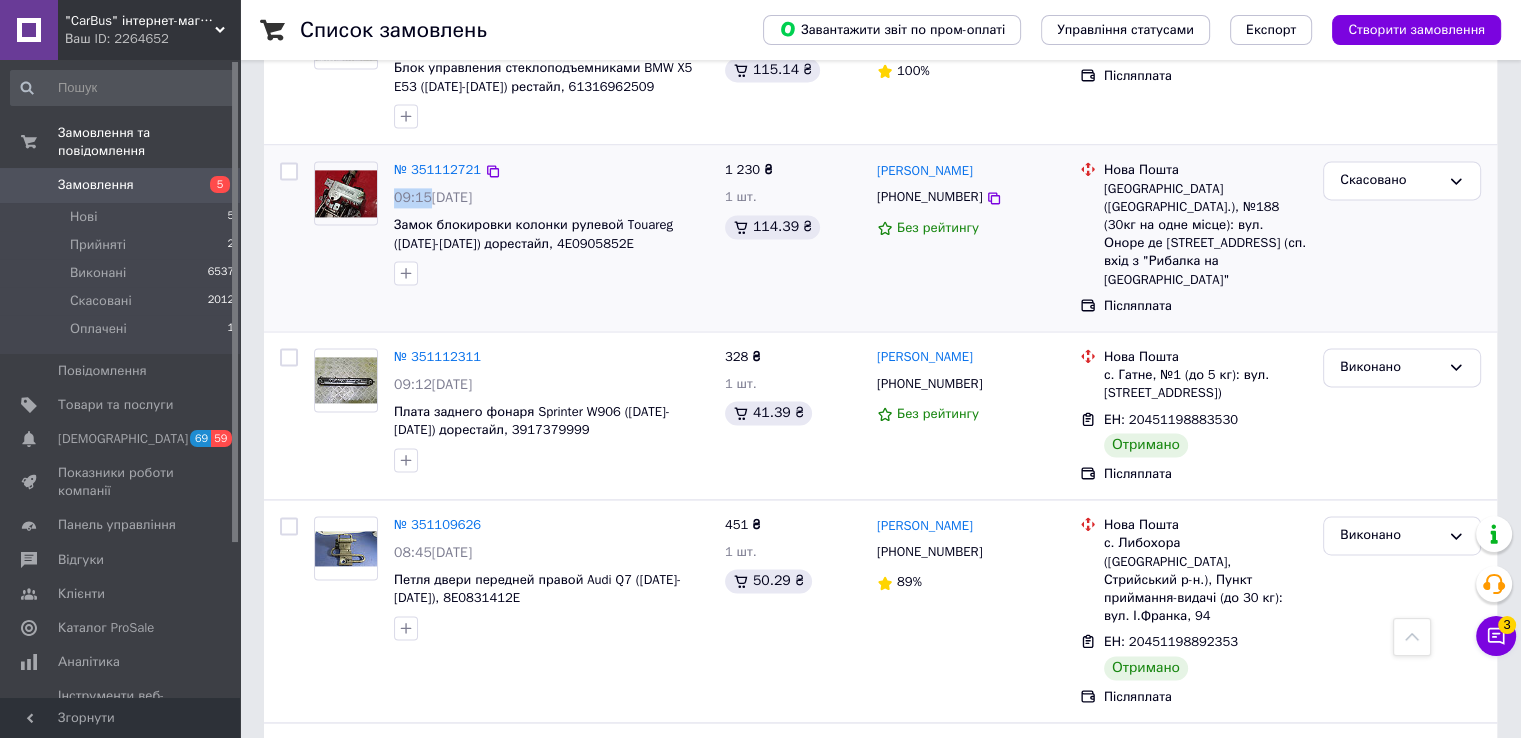 drag, startPoint x: 425, startPoint y: 177, endPoint x: 396, endPoint y: 173, distance: 29.274563 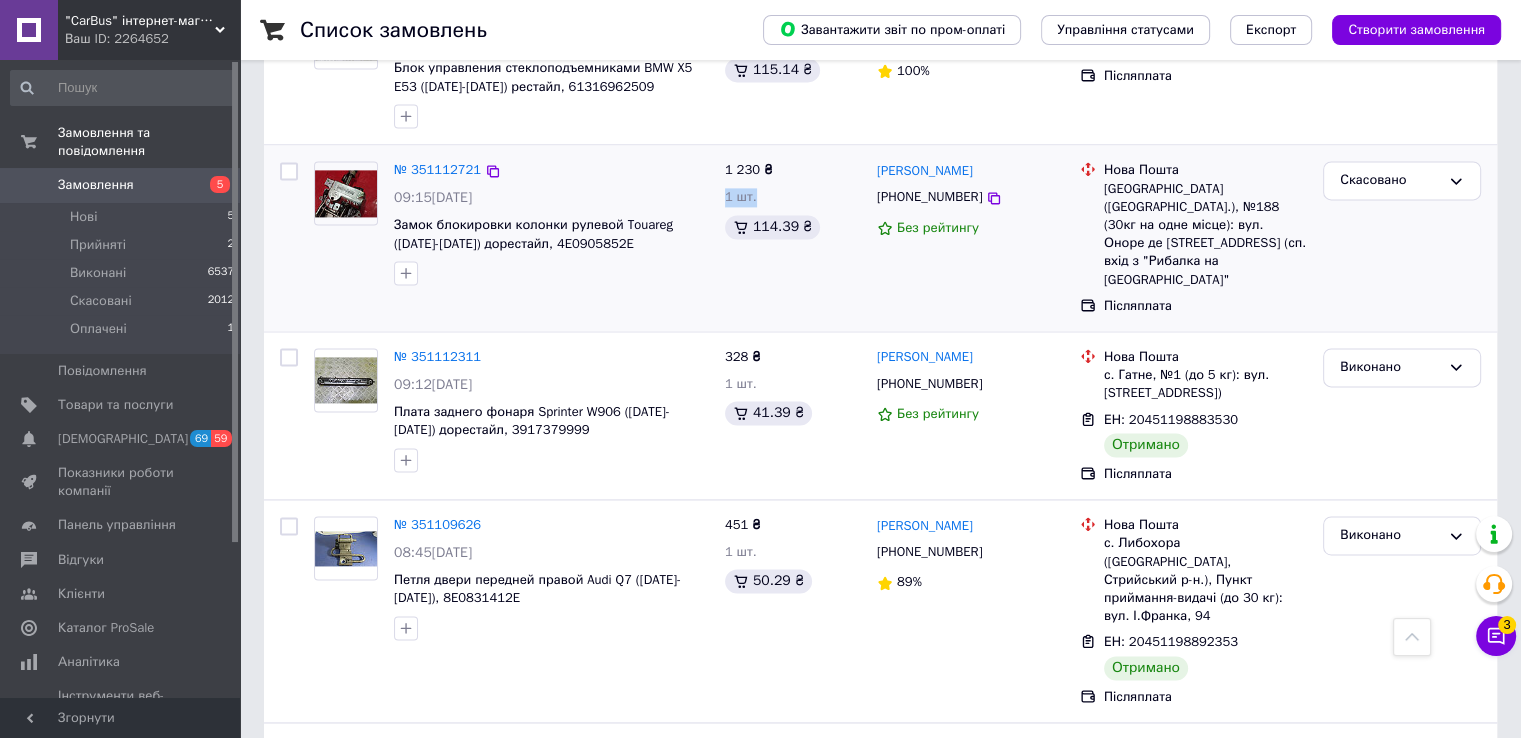 drag, startPoint x: 755, startPoint y: 176, endPoint x: 720, endPoint y: 180, distance: 35.22783 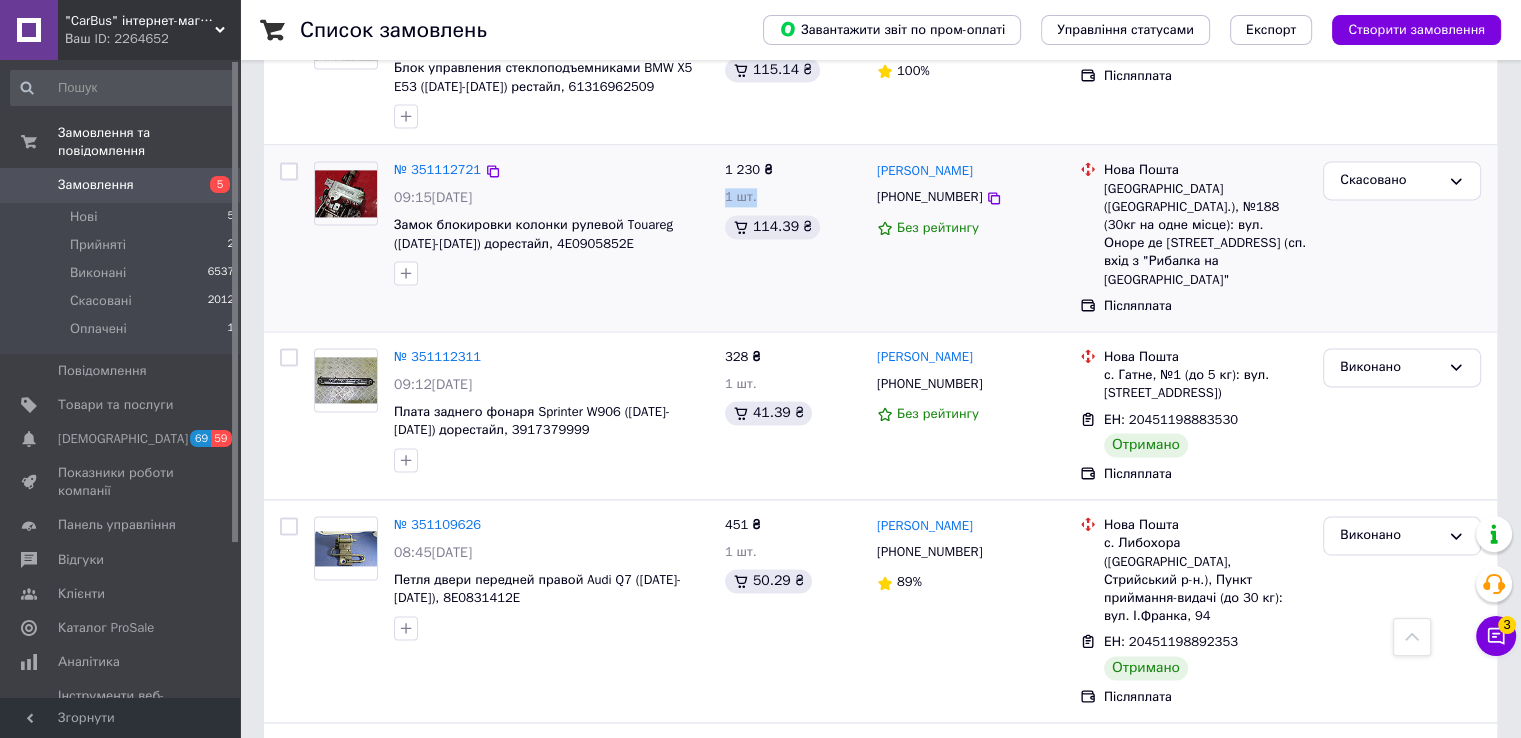 click on "1 230 ₴ 1 шт. 114.39 ₴" at bounding box center (793, 238) 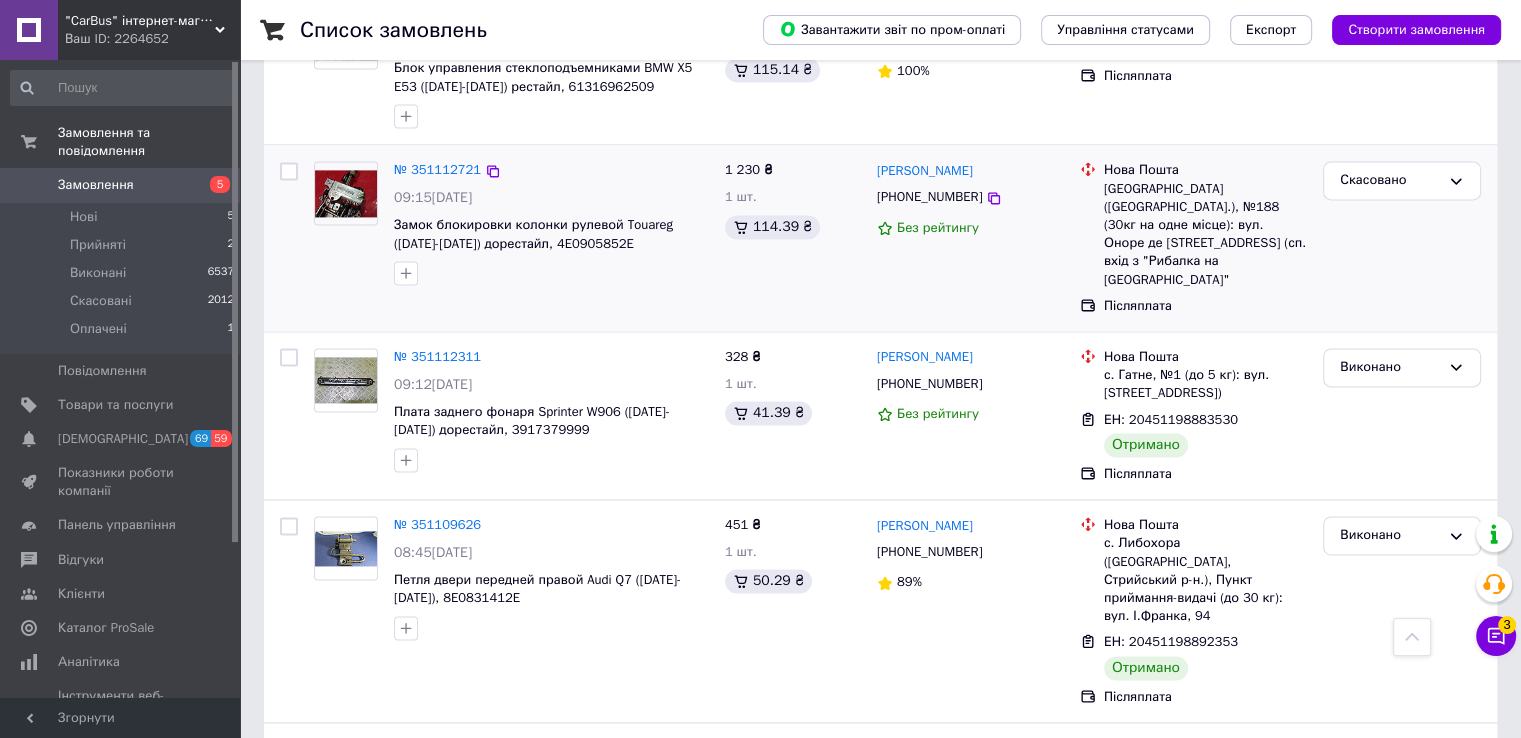 click on "114.39 ₴" at bounding box center (793, 227) 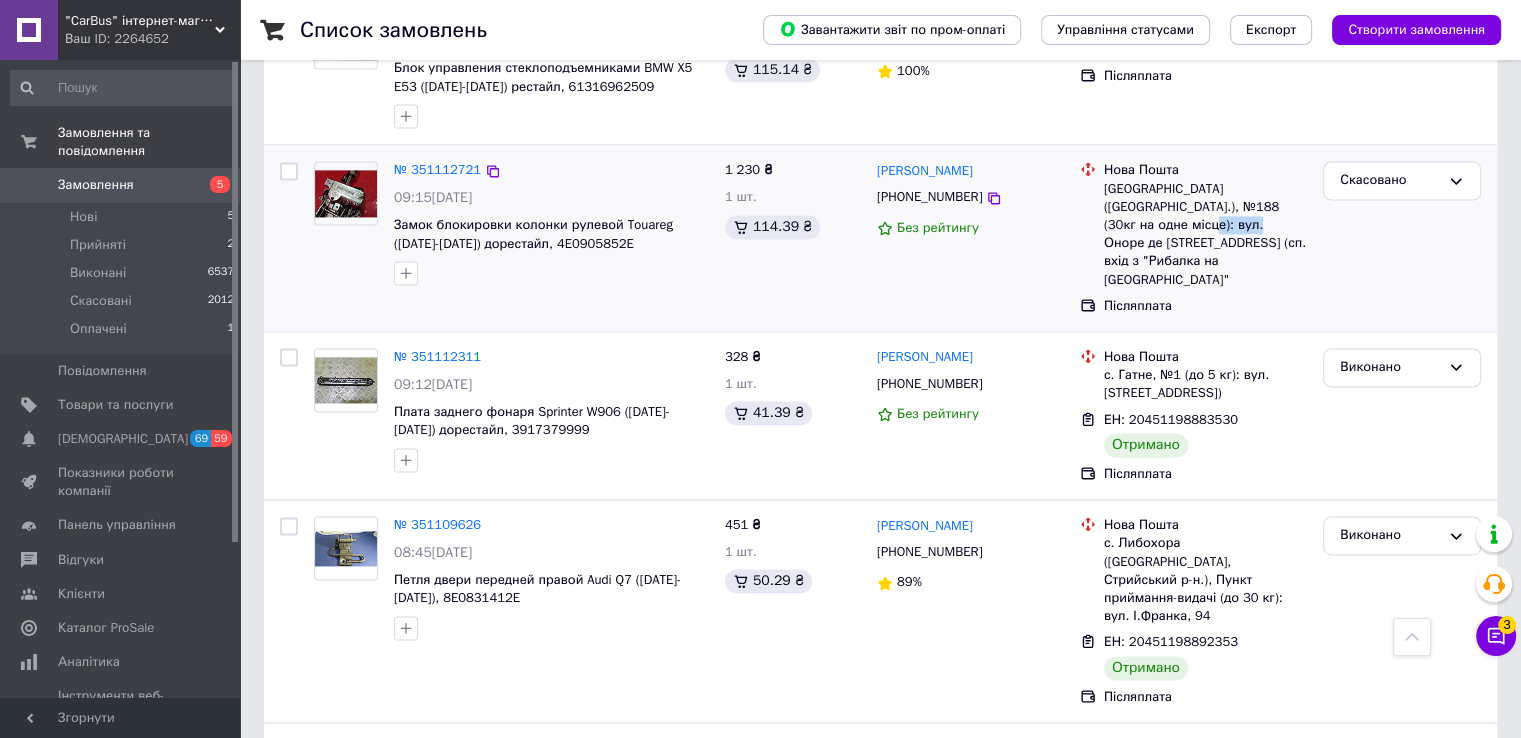click on "[GEOGRAPHIC_DATA] ([GEOGRAPHIC_DATA].), №188 (30кг на одне місце): вул. Оноре де [STREET_ADDRESS] (сп. вхід з "Рибалка на [GEOGRAPHIC_DATA]"" at bounding box center [1205, 234] 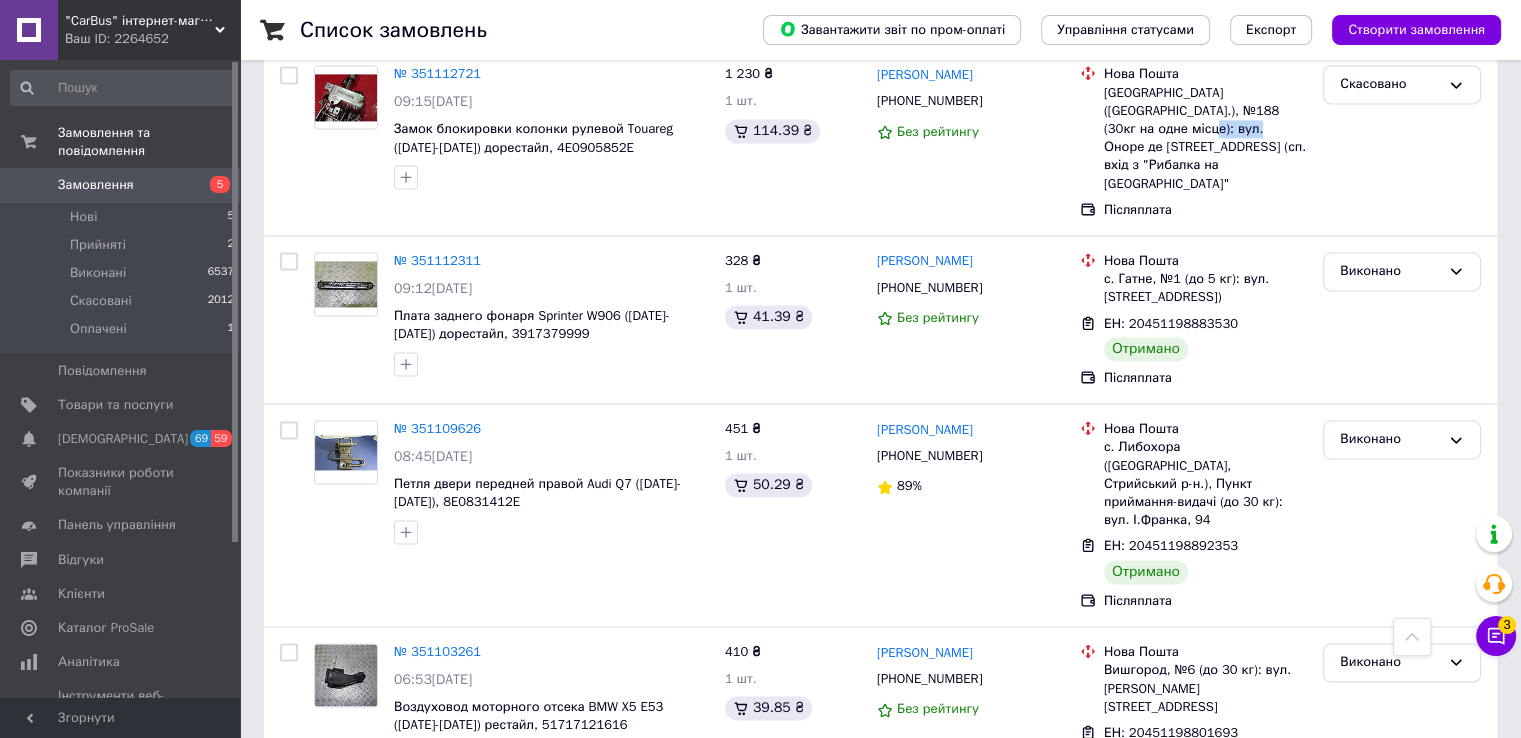 scroll, scrollTop: 2969, scrollLeft: 0, axis: vertical 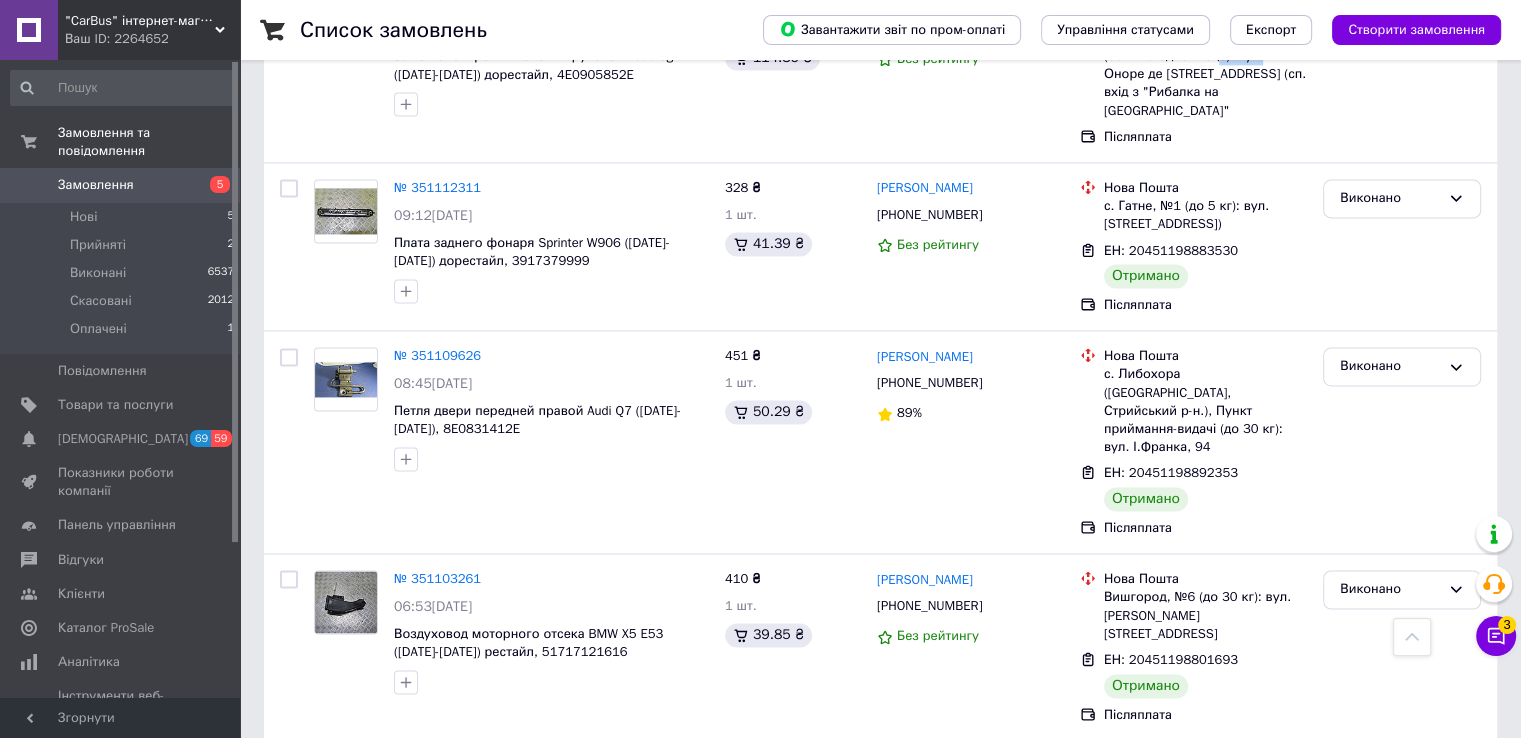 click on "1" at bounding box center [404, 785] 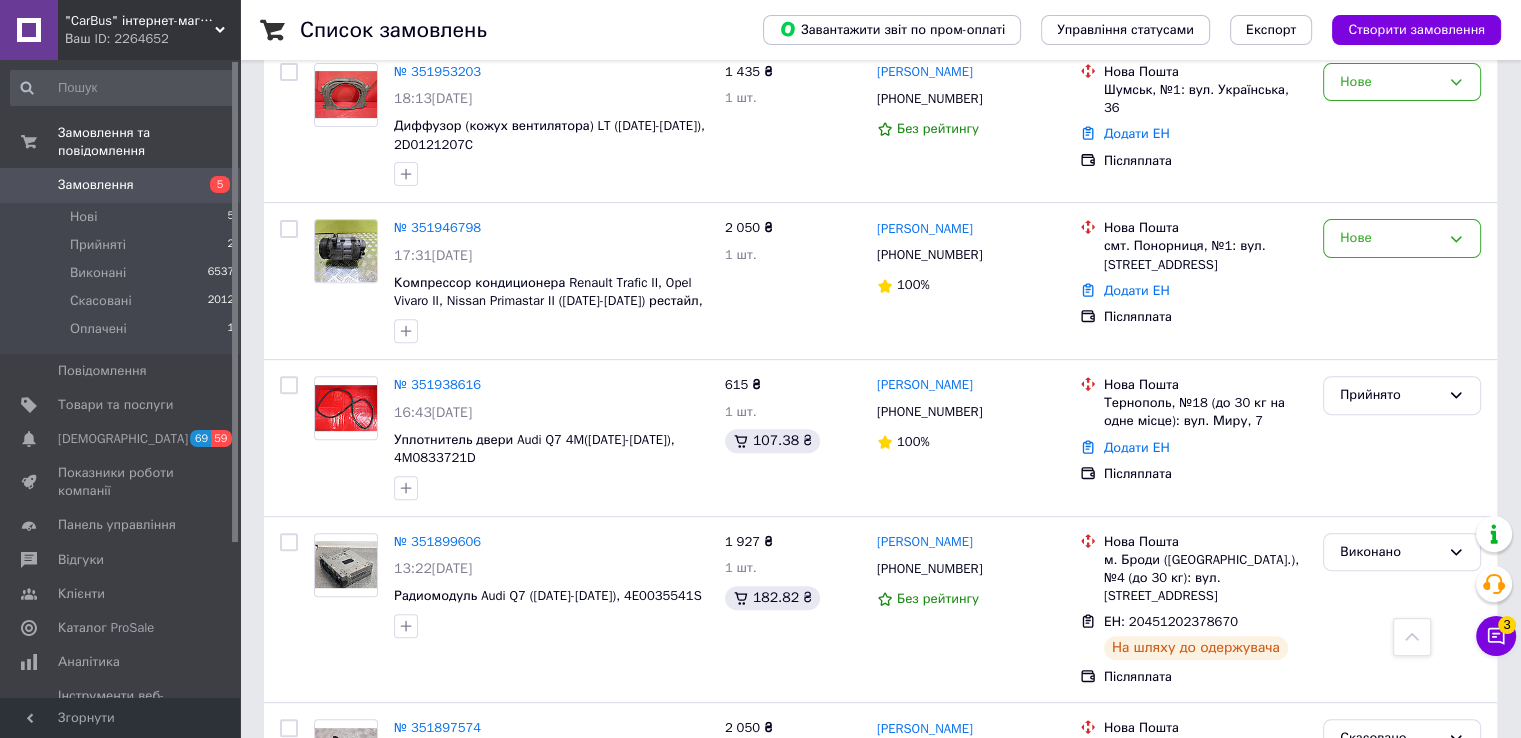 scroll, scrollTop: 700, scrollLeft: 0, axis: vertical 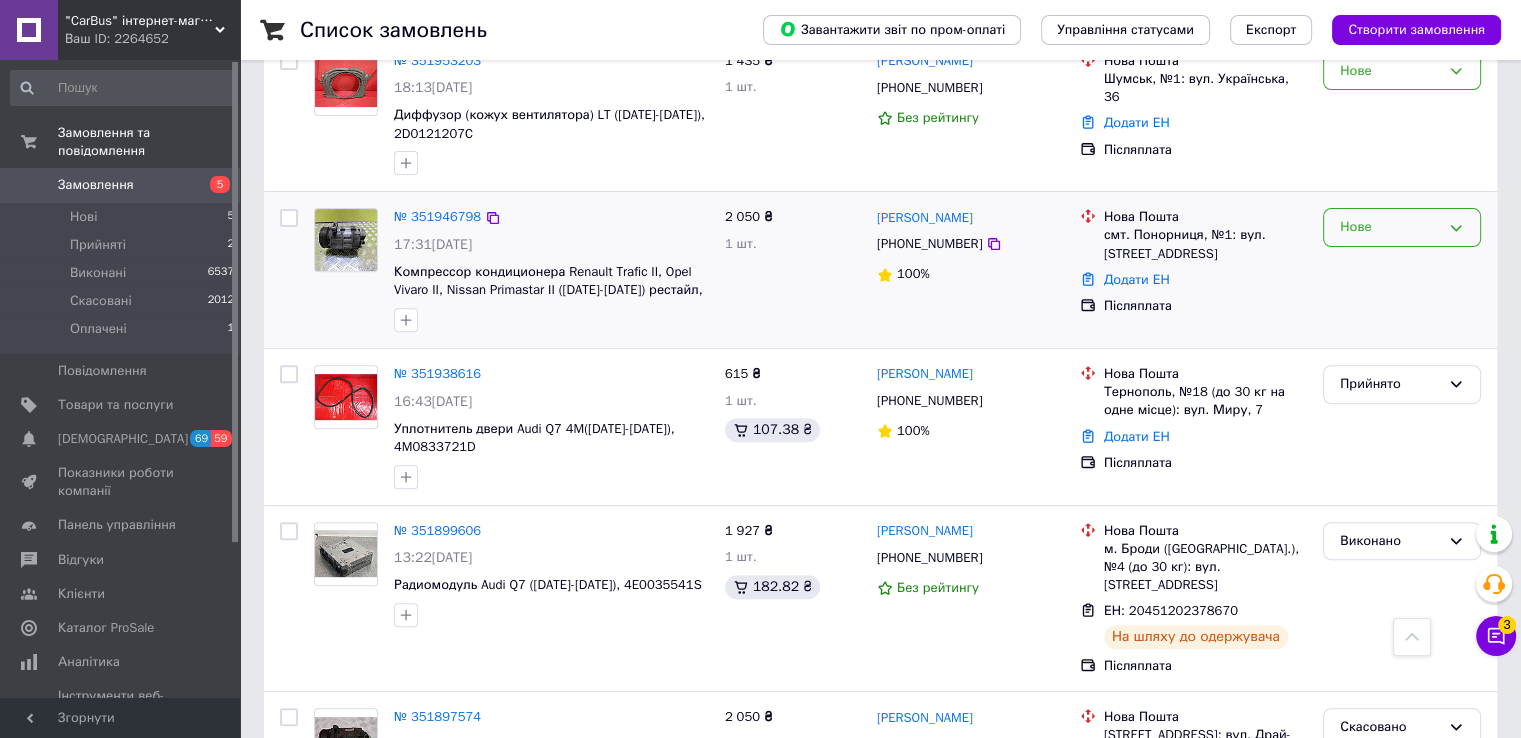 click on "Нове" at bounding box center [1390, 227] 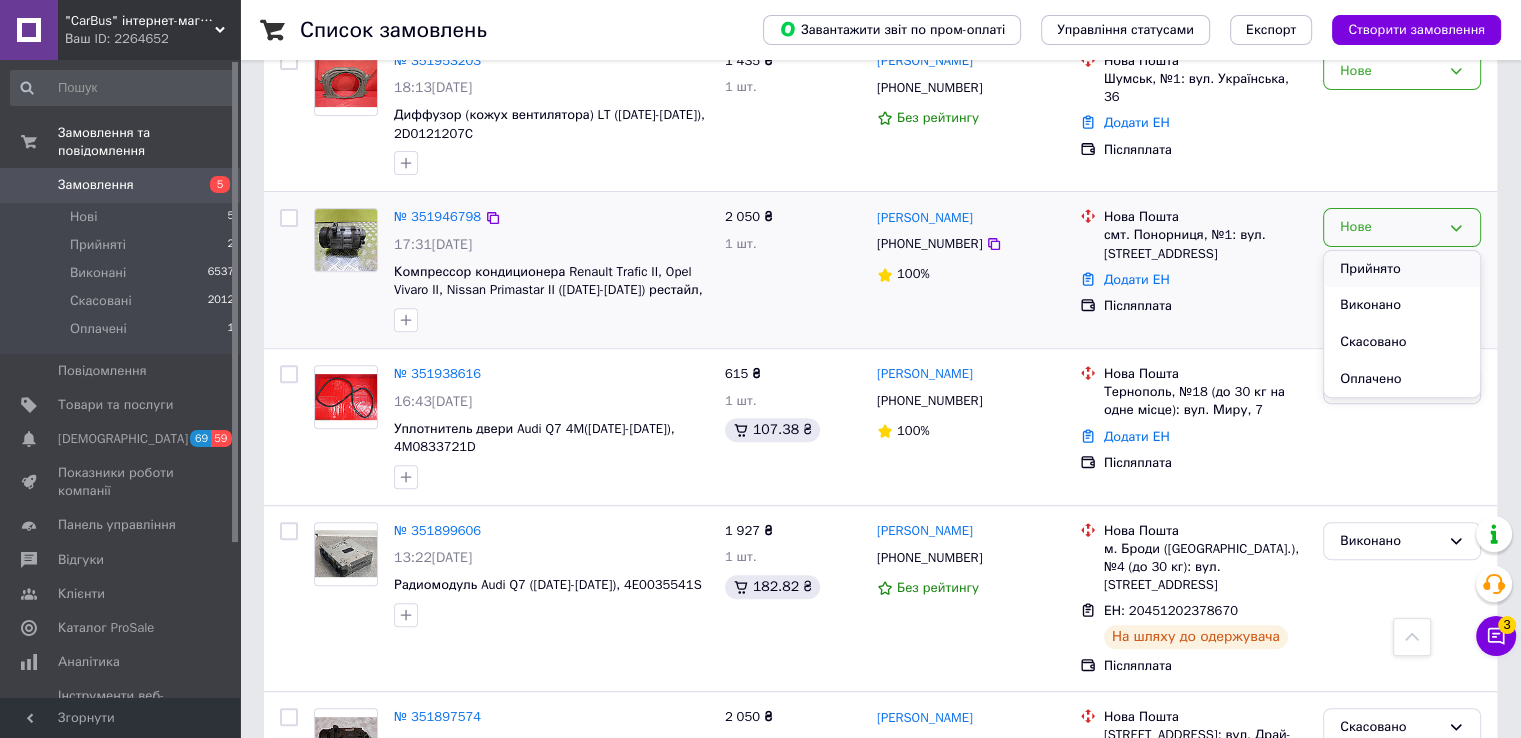 click on "Прийнято" at bounding box center [1402, 269] 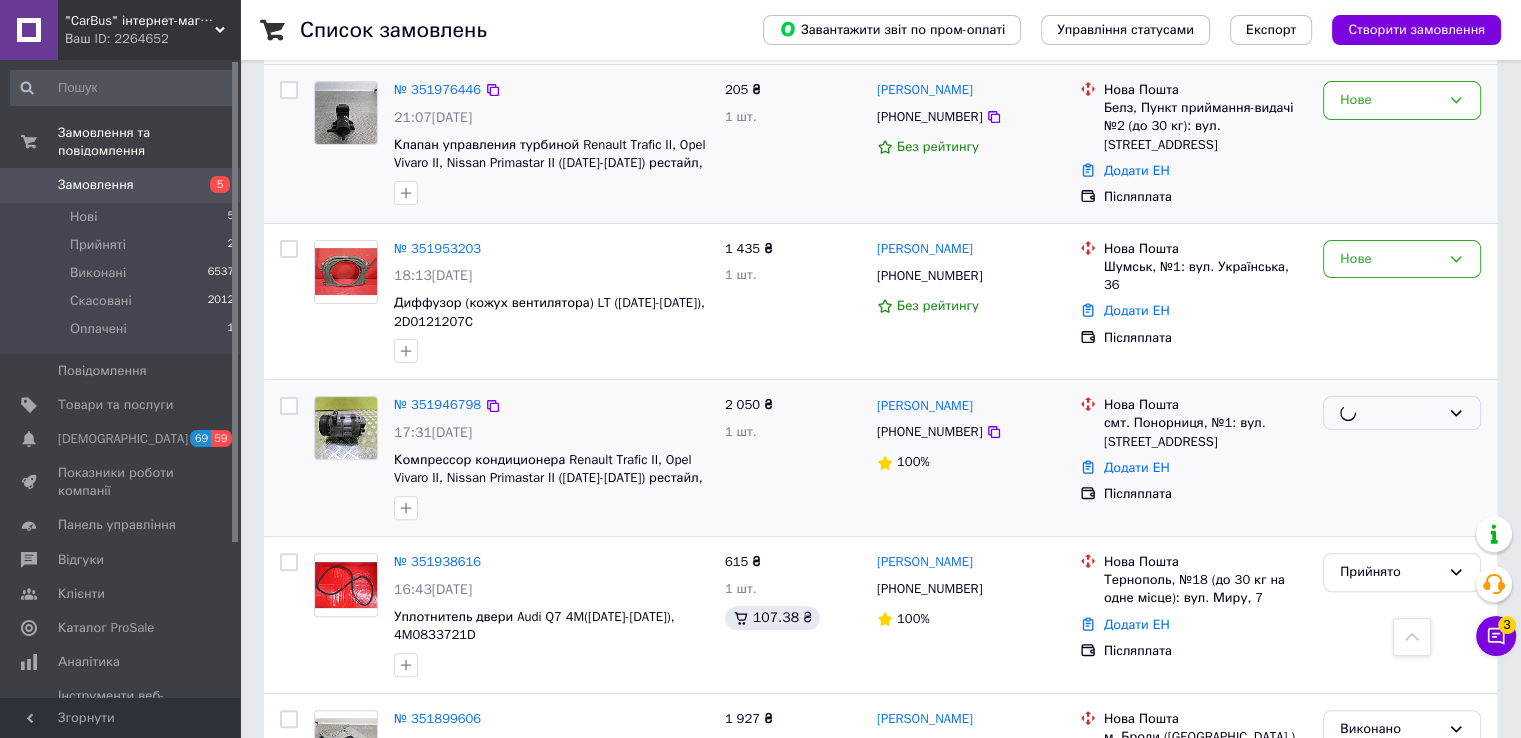 scroll, scrollTop: 400, scrollLeft: 0, axis: vertical 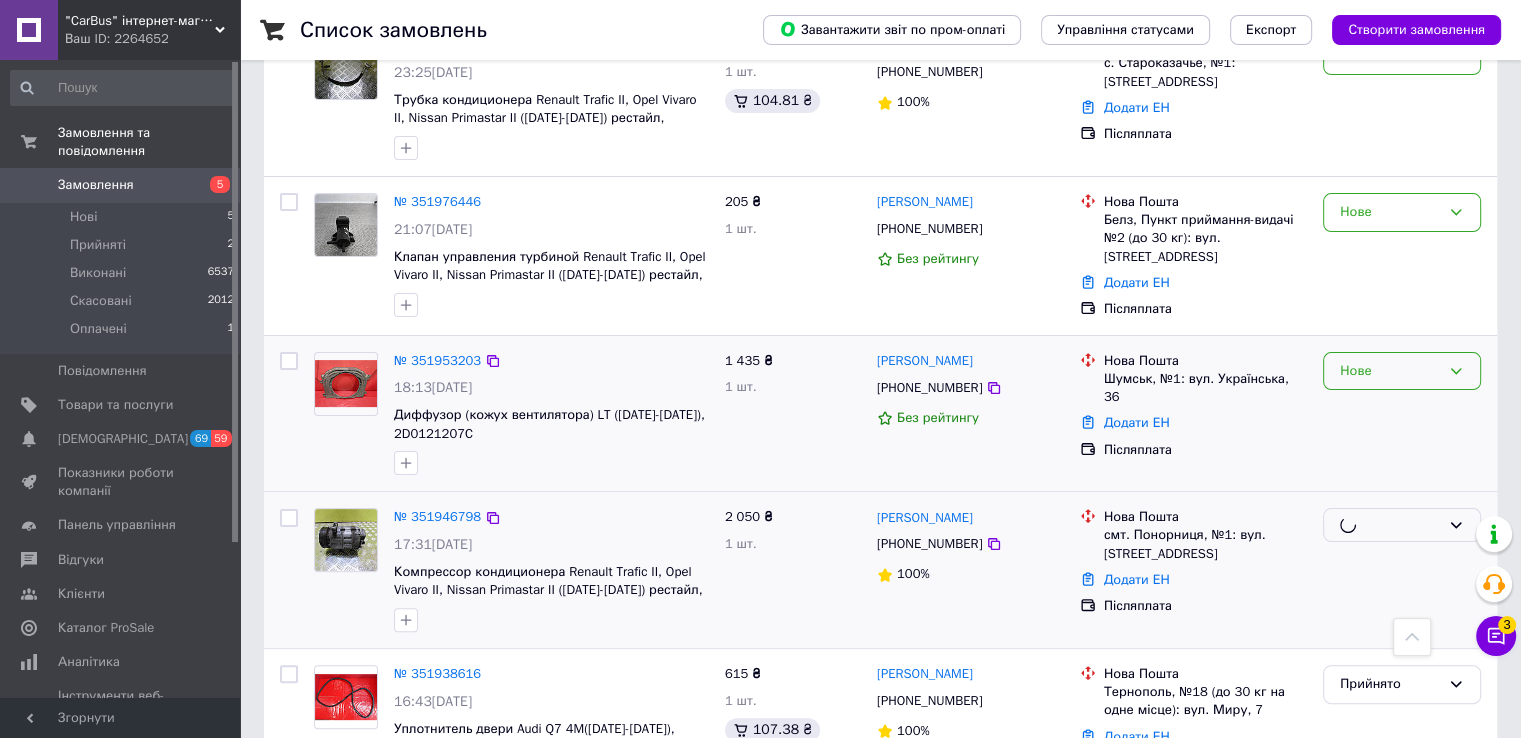click on "Нове" at bounding box center [1402, 371] 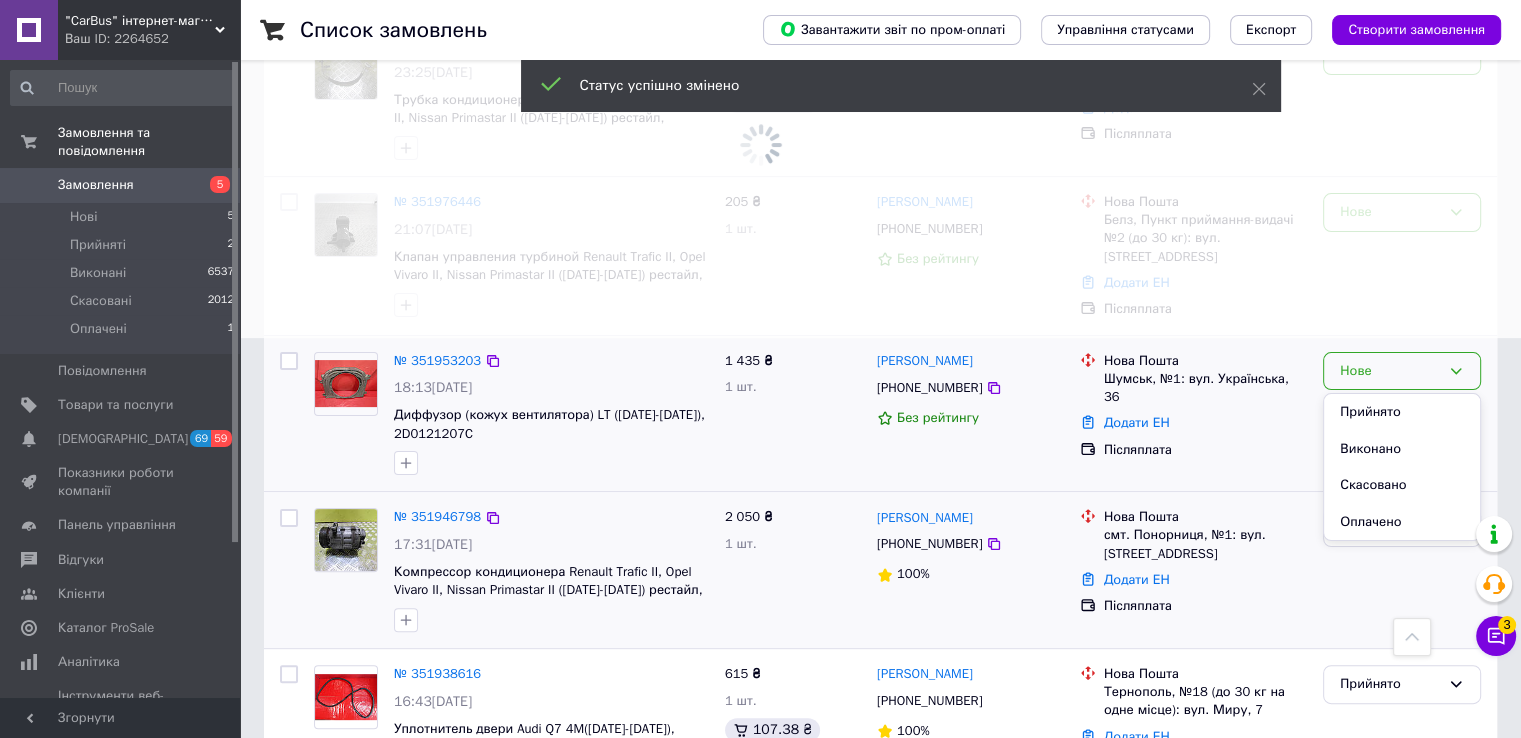 click on "Прийнято" at bounding box center [1402, 412] 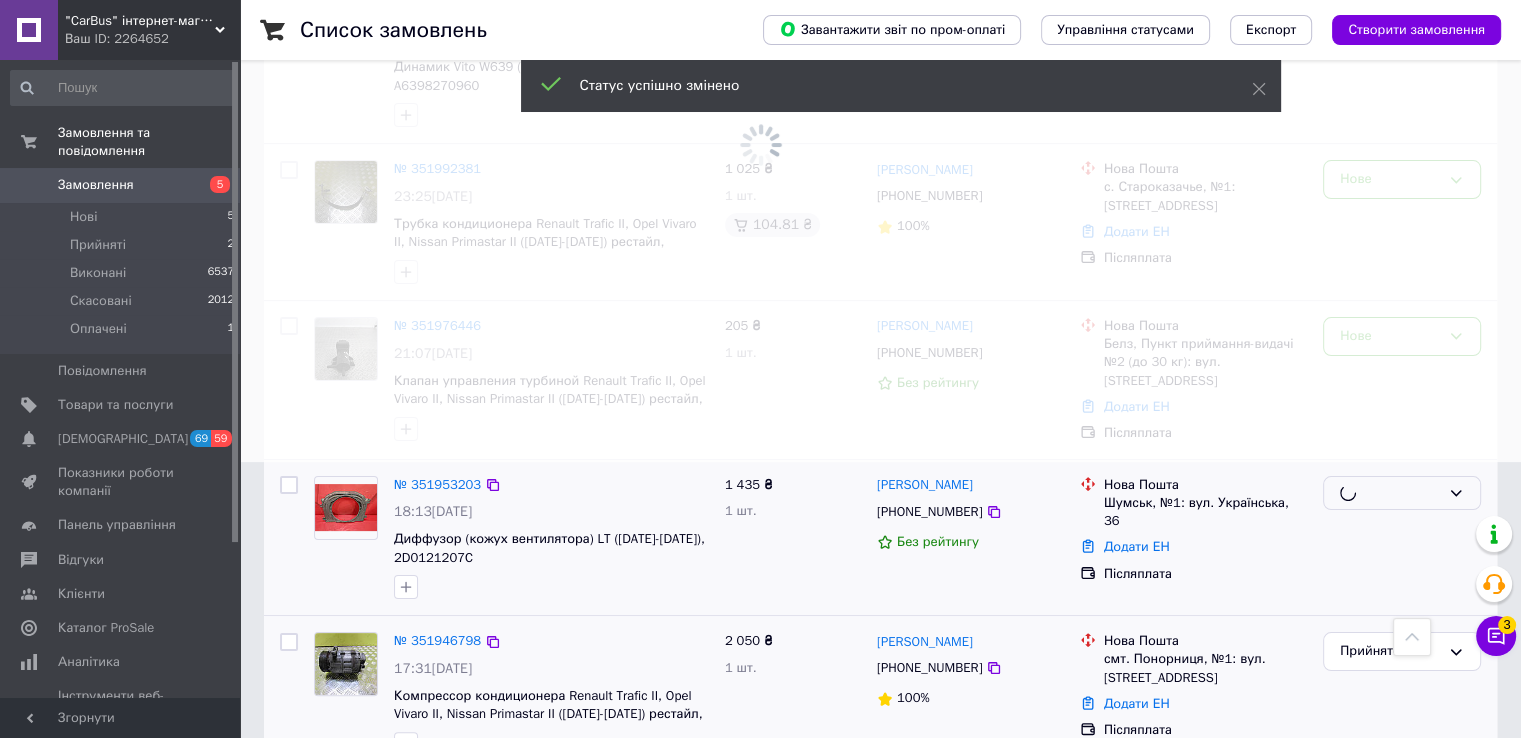 scroll, scrollTop: 200, scrollLeft: 0, axis: vertical 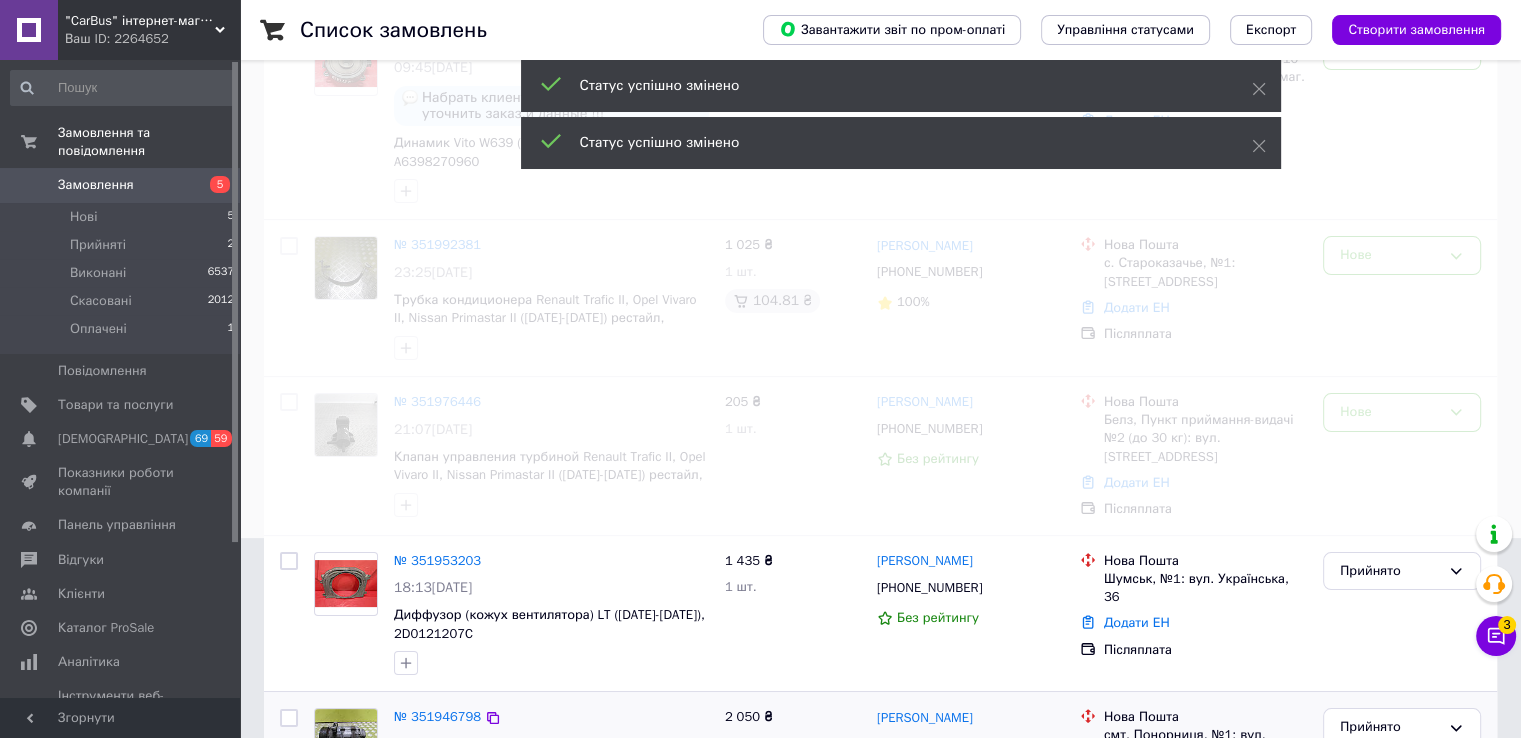 click at bounding box center (760, 169) 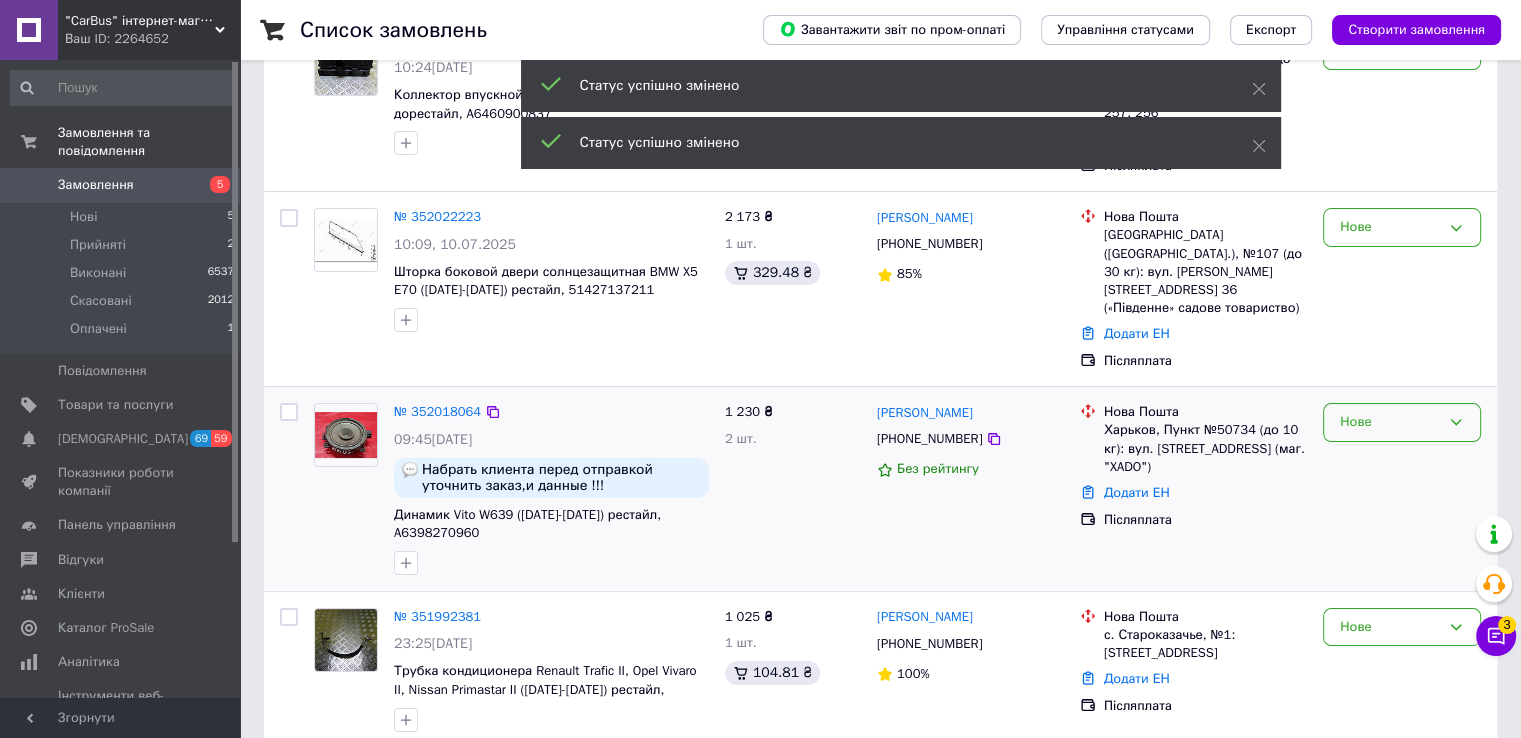 click on "Нове" at bounding box center [1390, 422] 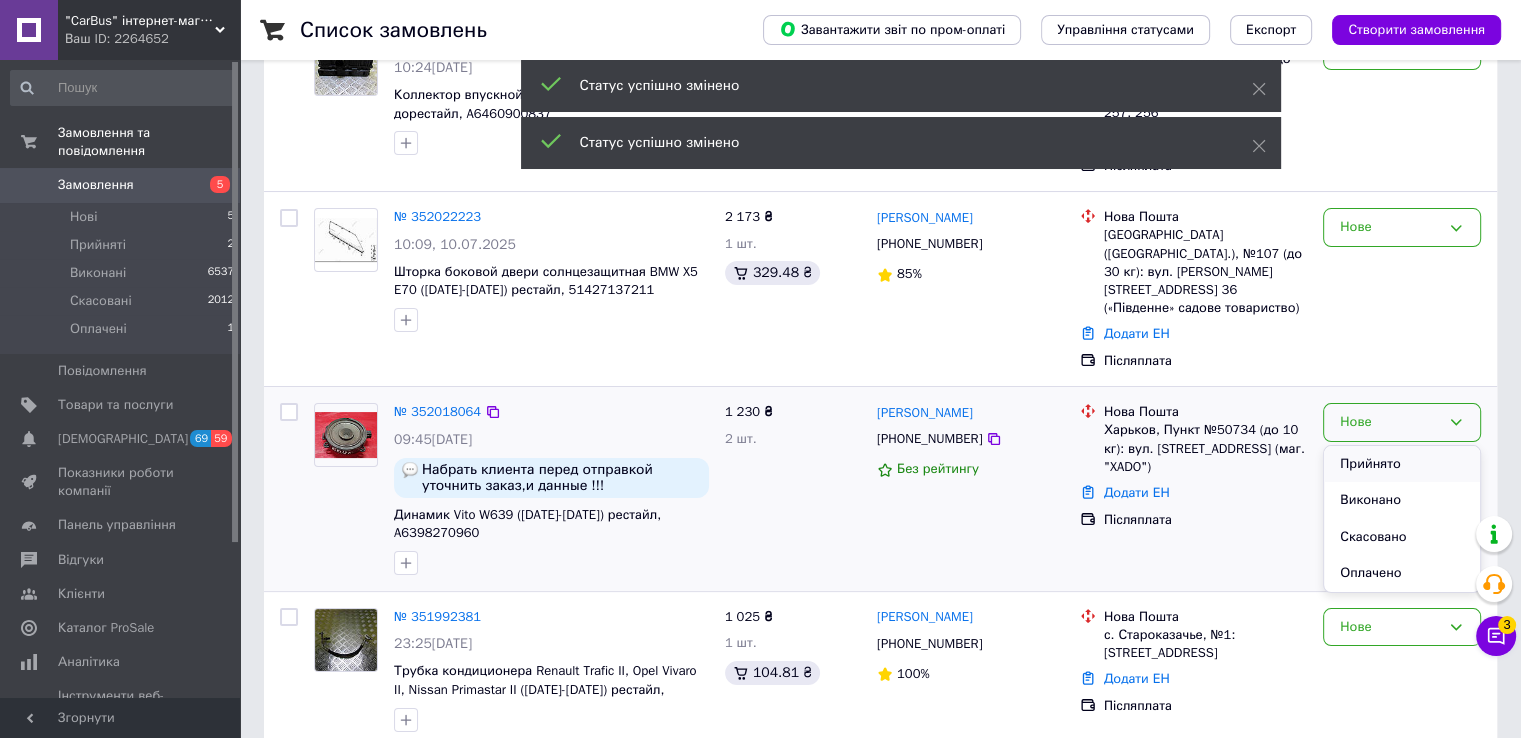 click on "Прийнято" at bounding box center [1402, 464] 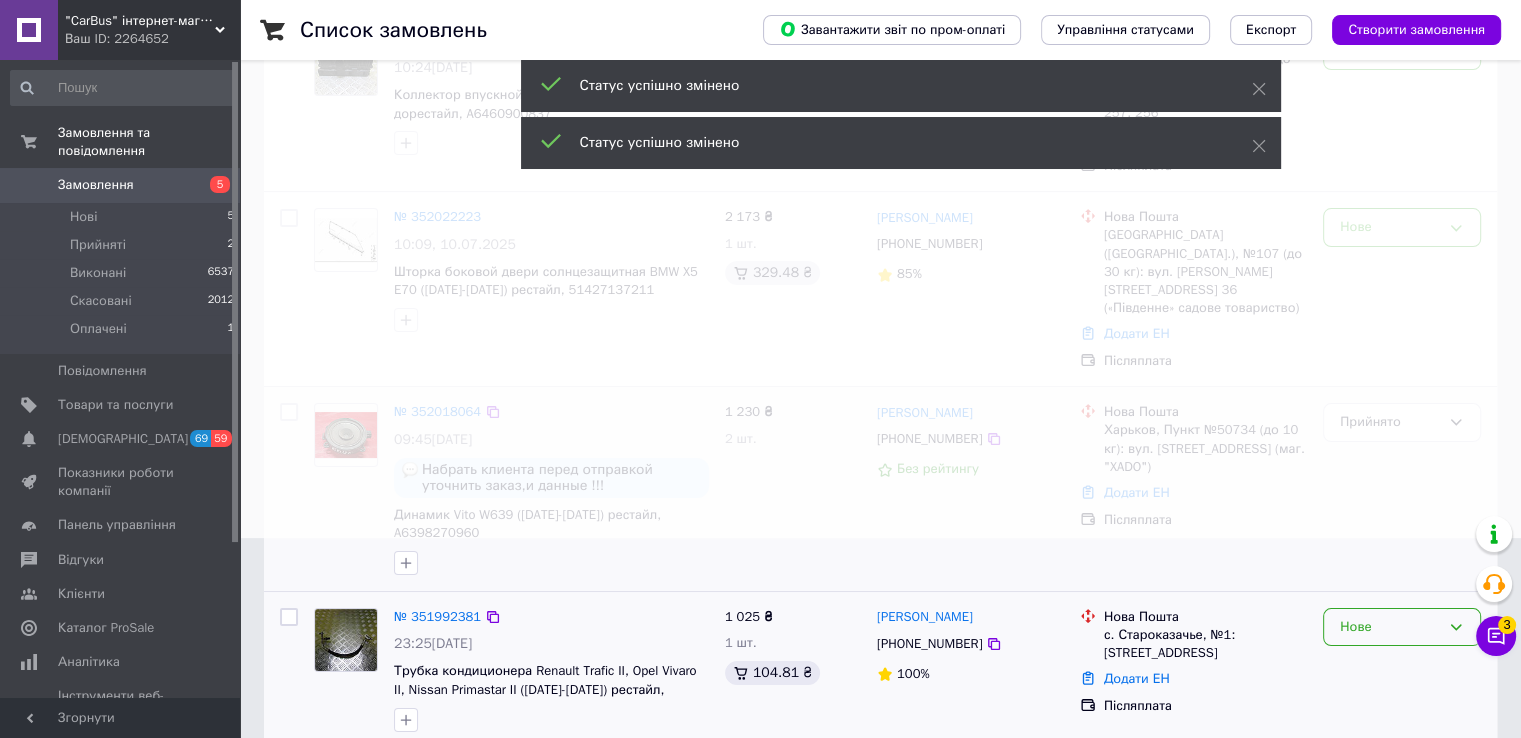click on "Нове" at bounding box center (1390, 627) 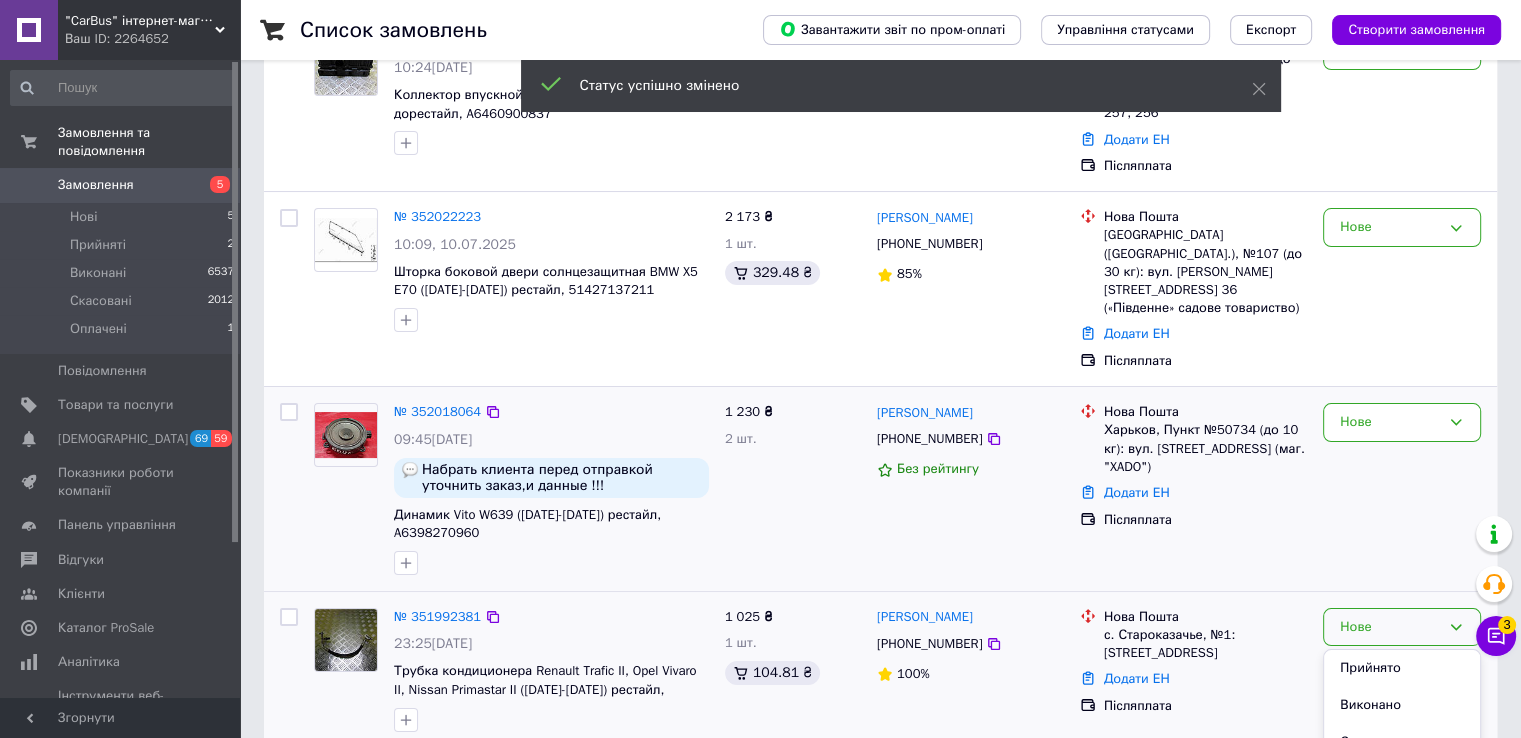 click on "Прийнято" at bounding box center (1402, 668) 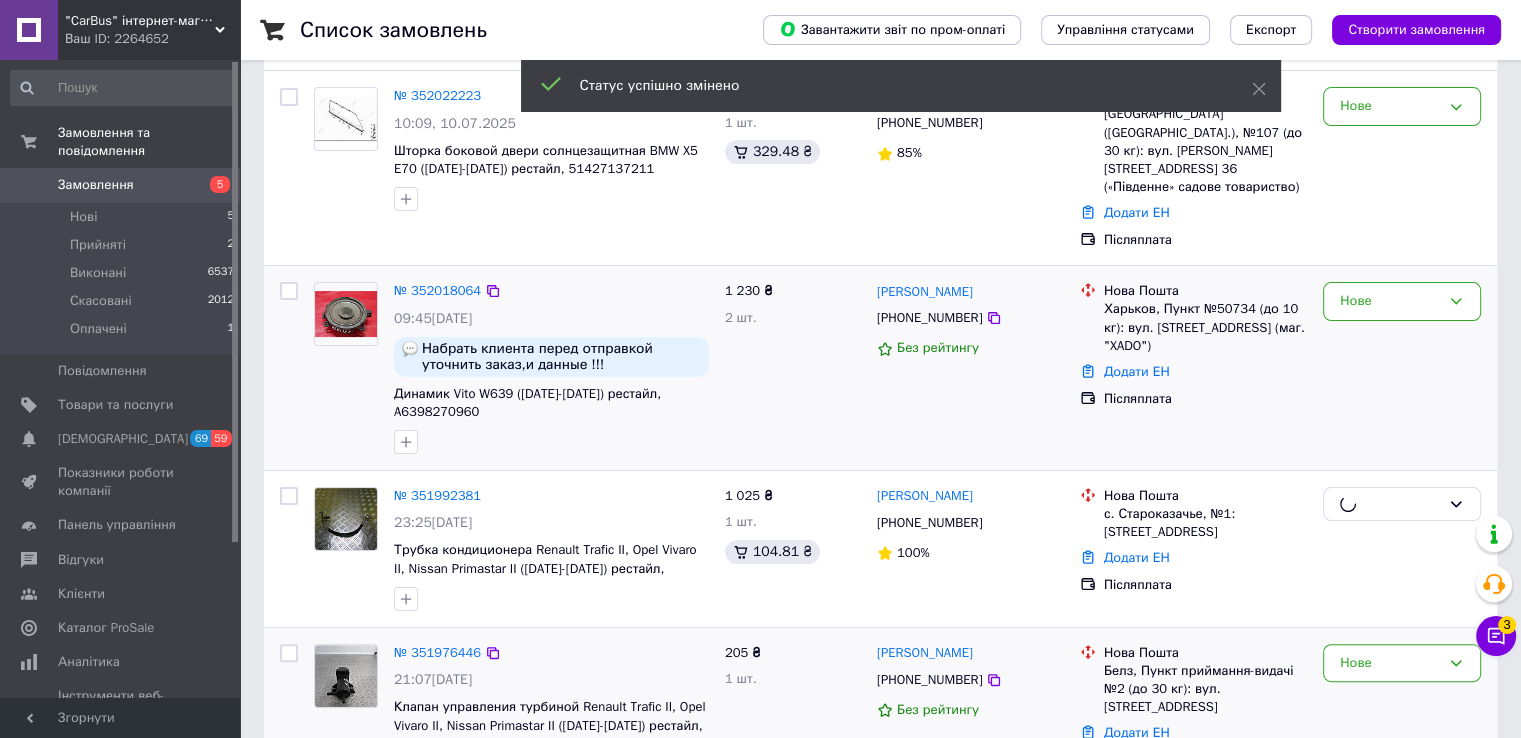 scroll, scrollTop: 400, scrollLeft: 0, axis: vertical 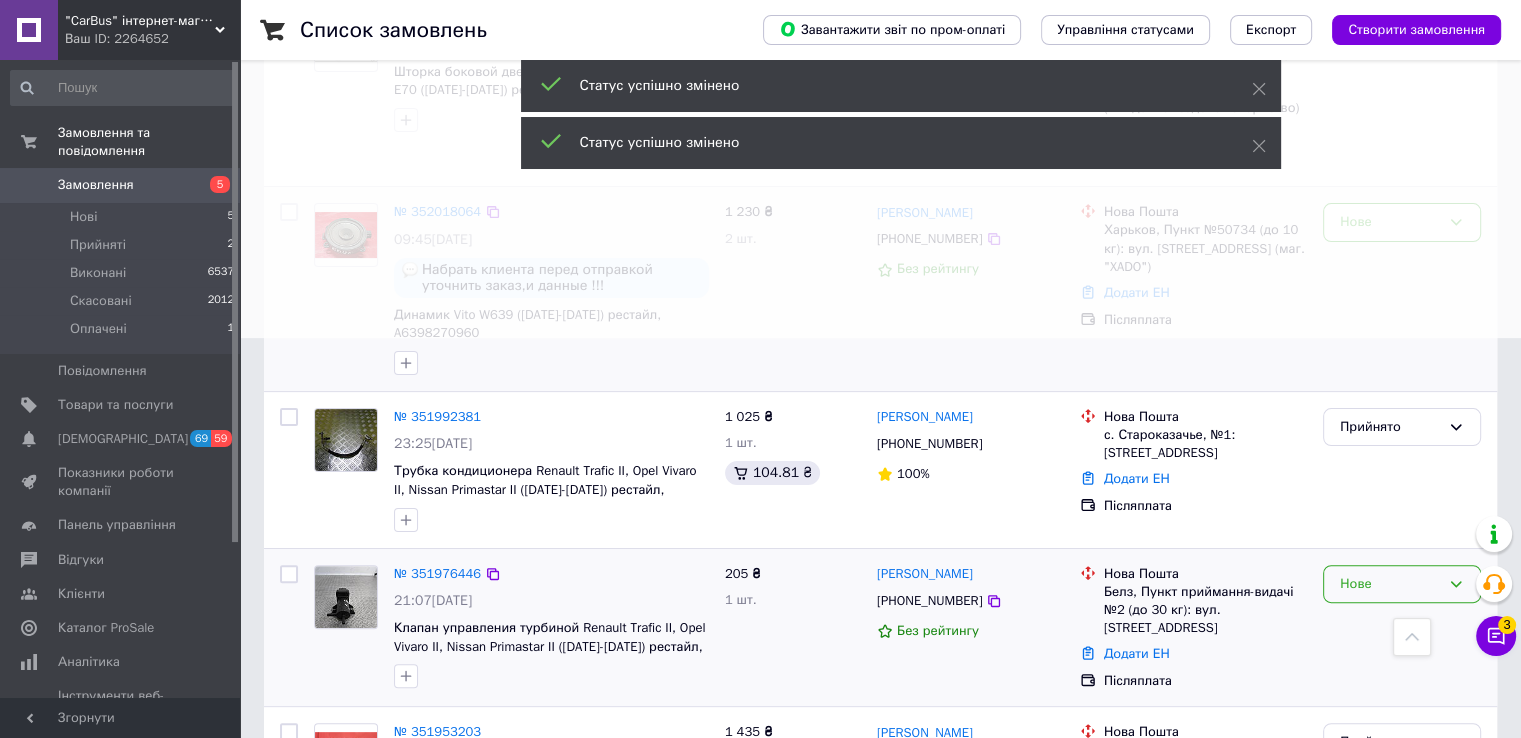 click on "Нове" at bounding box center (1390, 584) 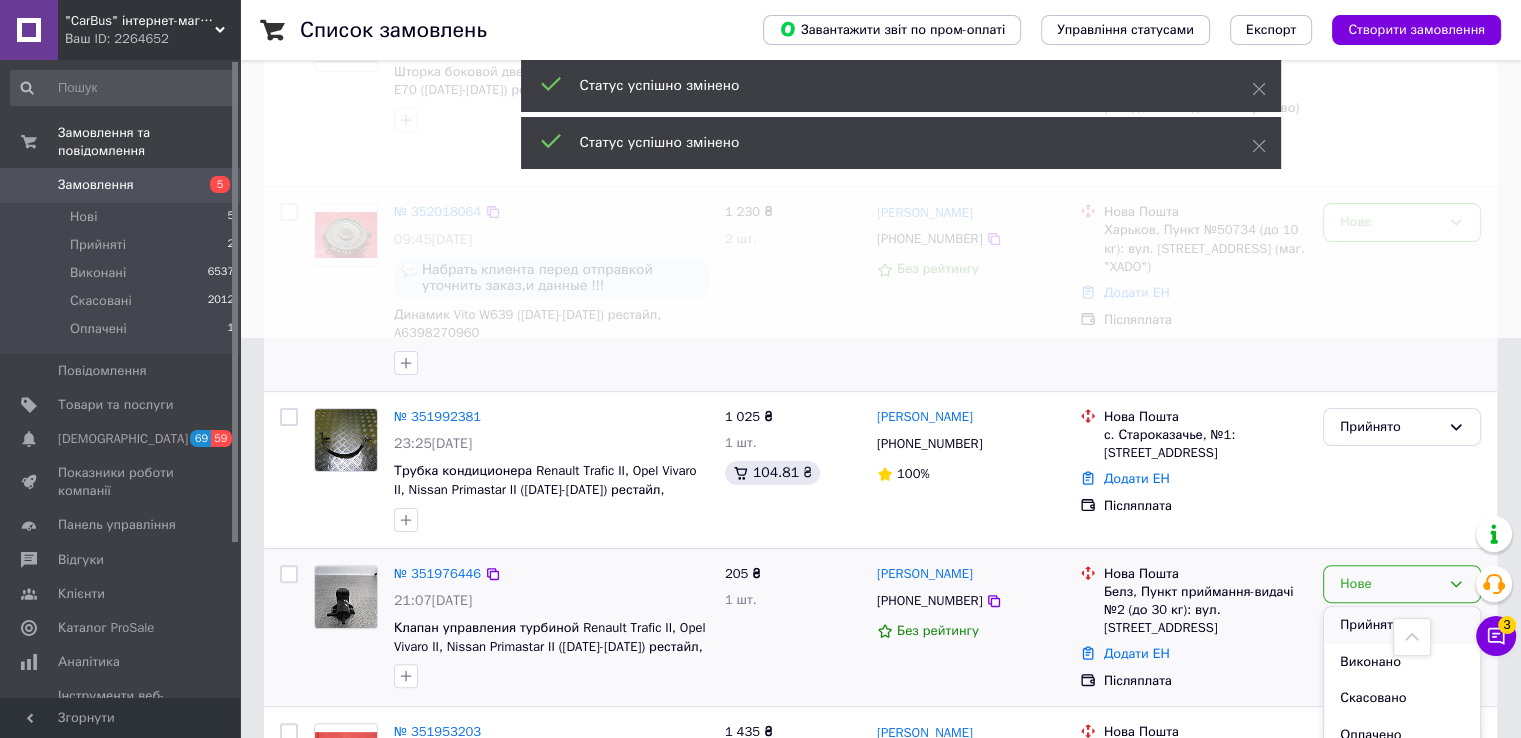 click on "Прийнято" at bounding box center (1402, 625) 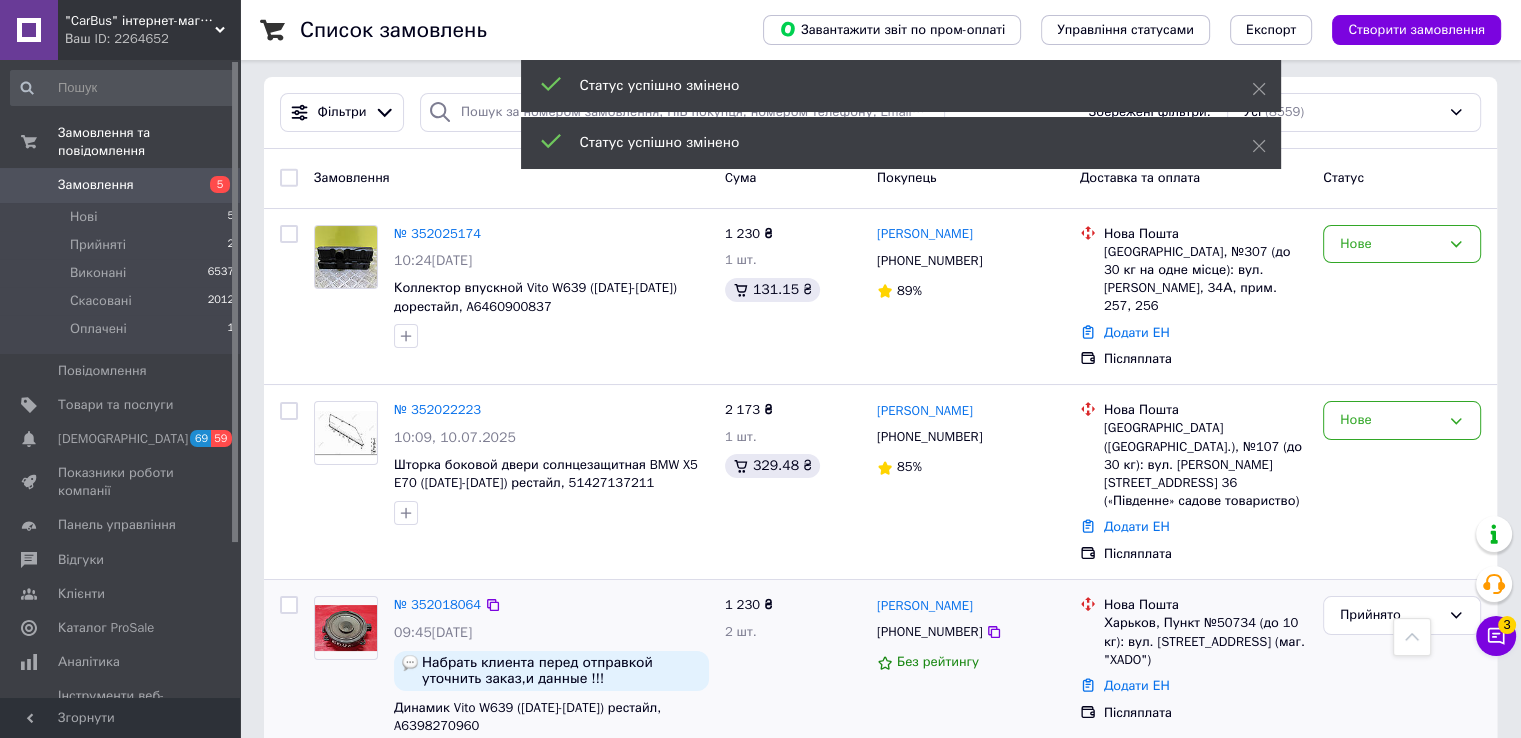 scroll, scrollTop: 0, scrollLeft: 0, axis: both 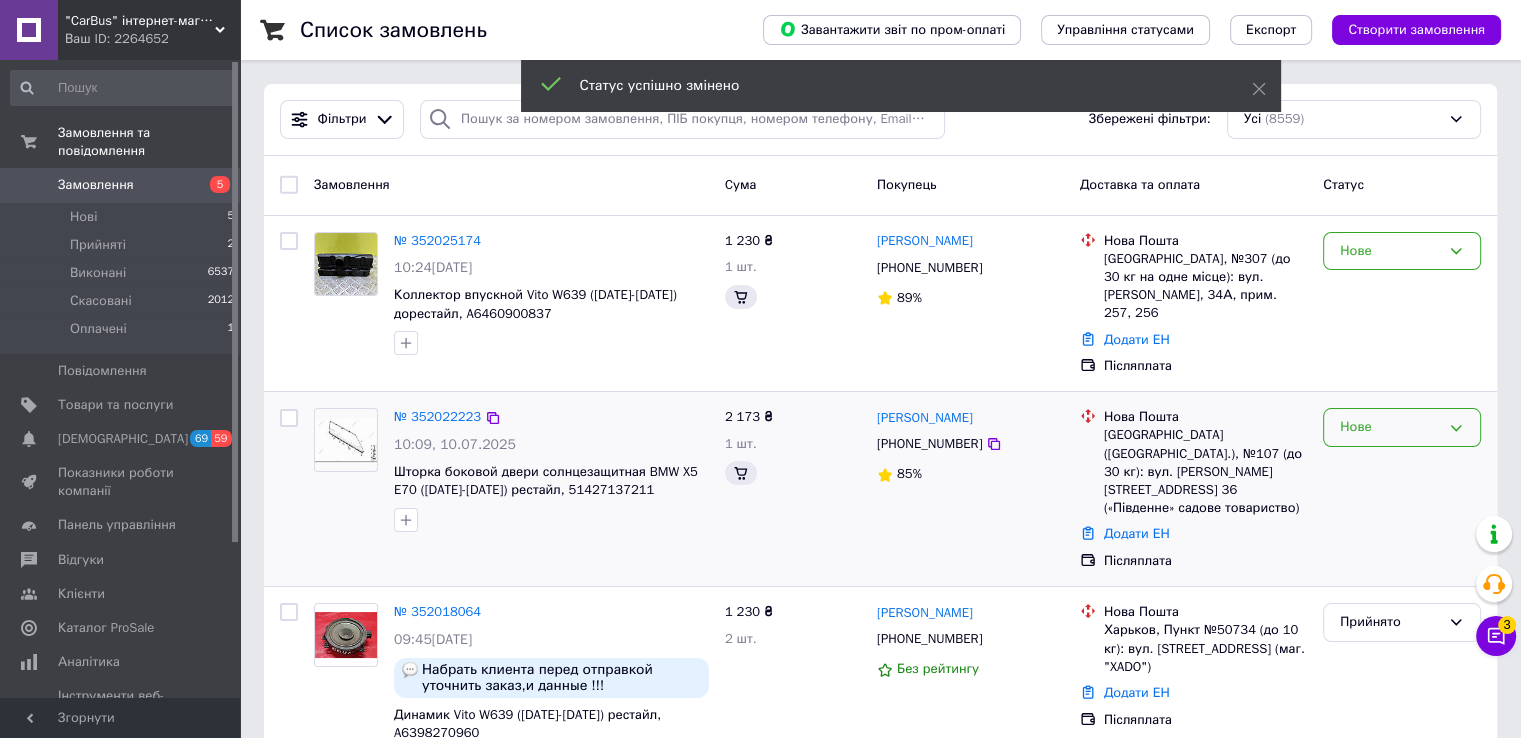 click on "Нове" at bounding box center [1390, 427] 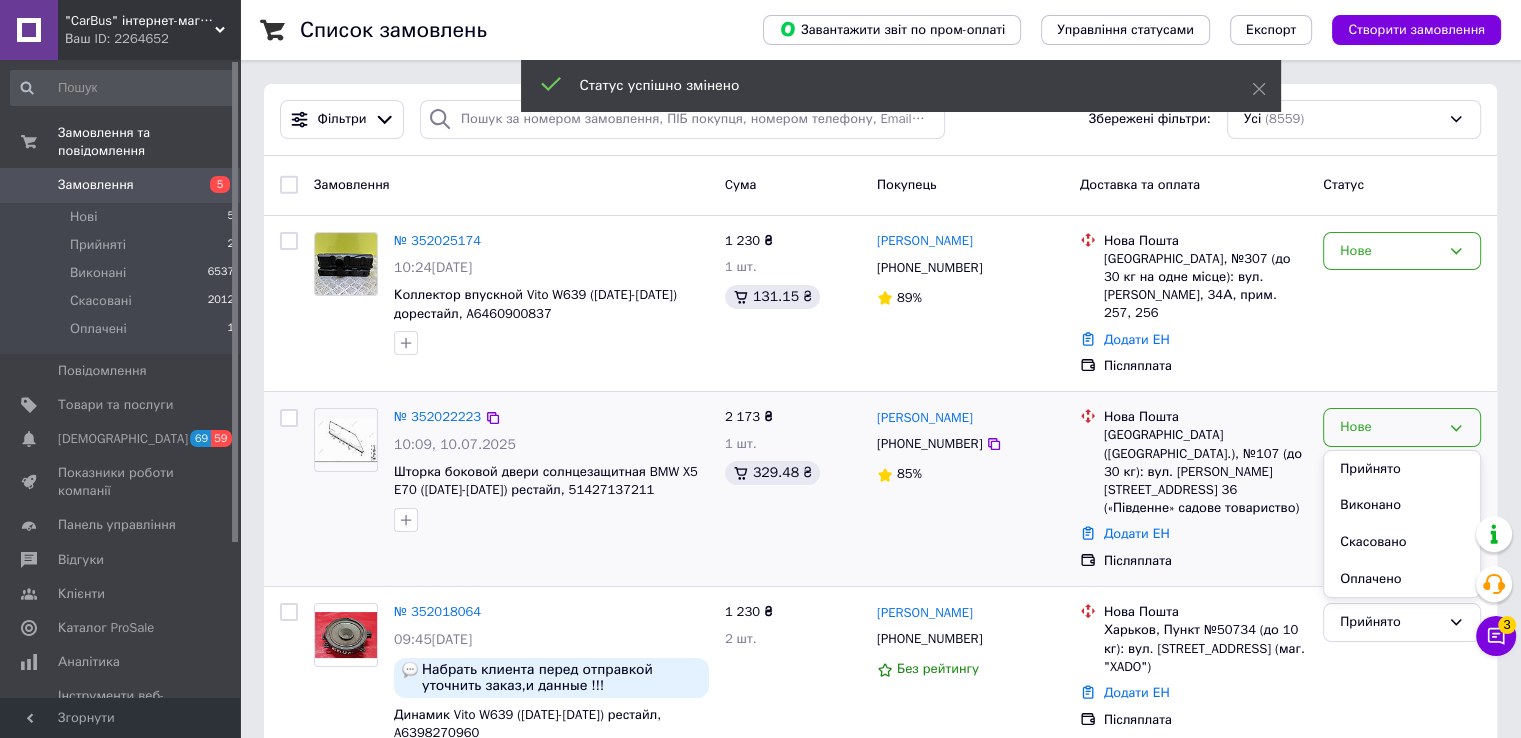 click on "Прийнято" at bounding box center (1402, 469) 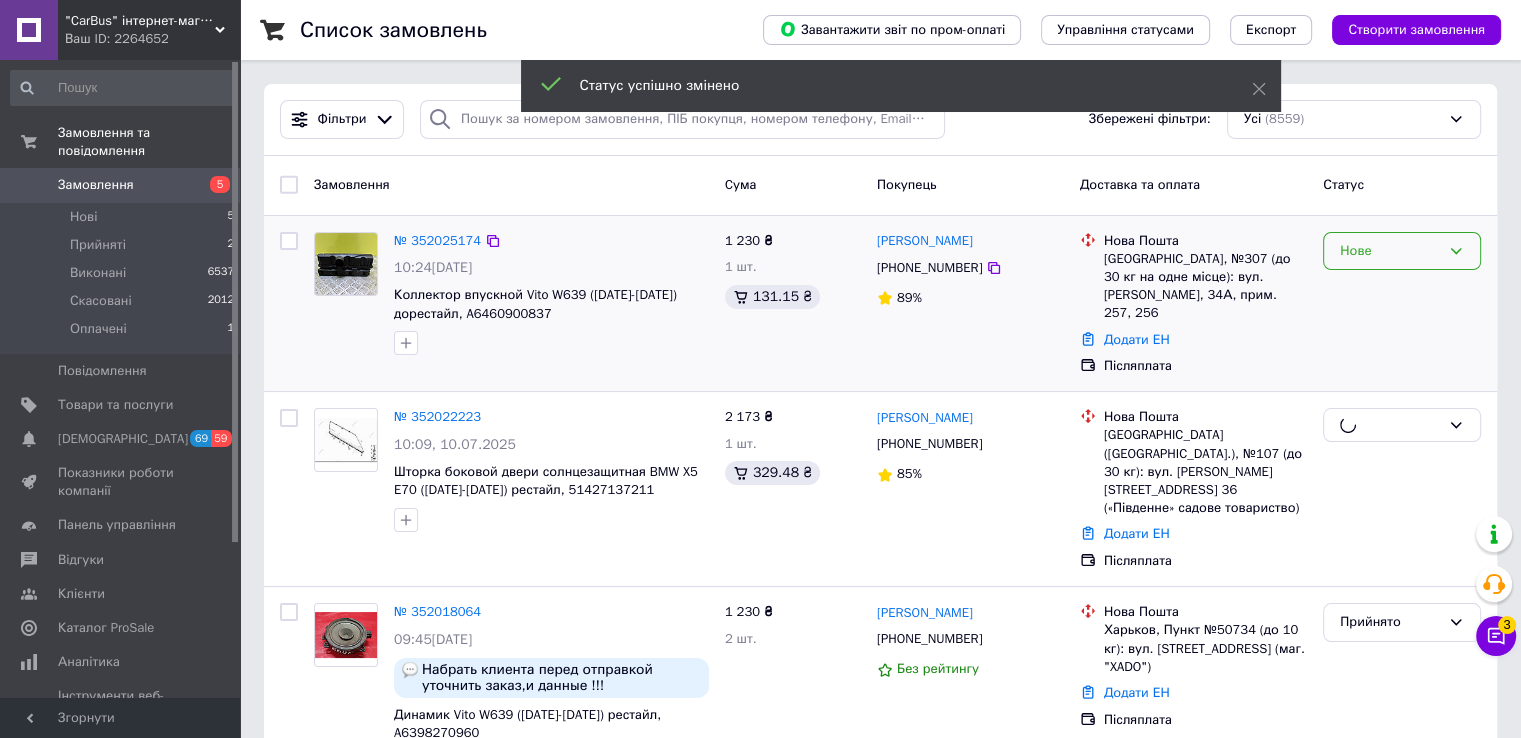 click on "Нове" at bounding box center (1390, 251) 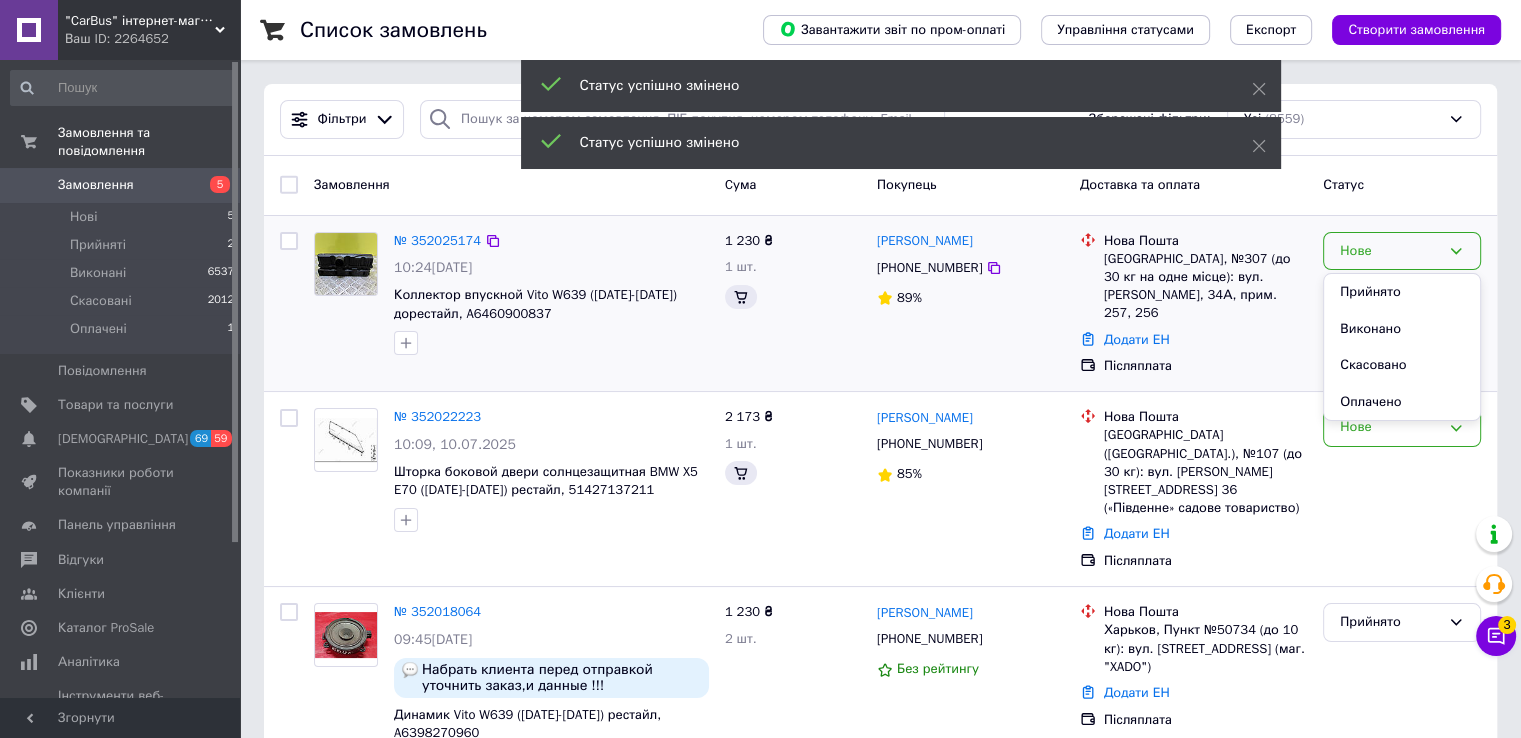 click on "Прийнято" at bounding box center [1402, 292] 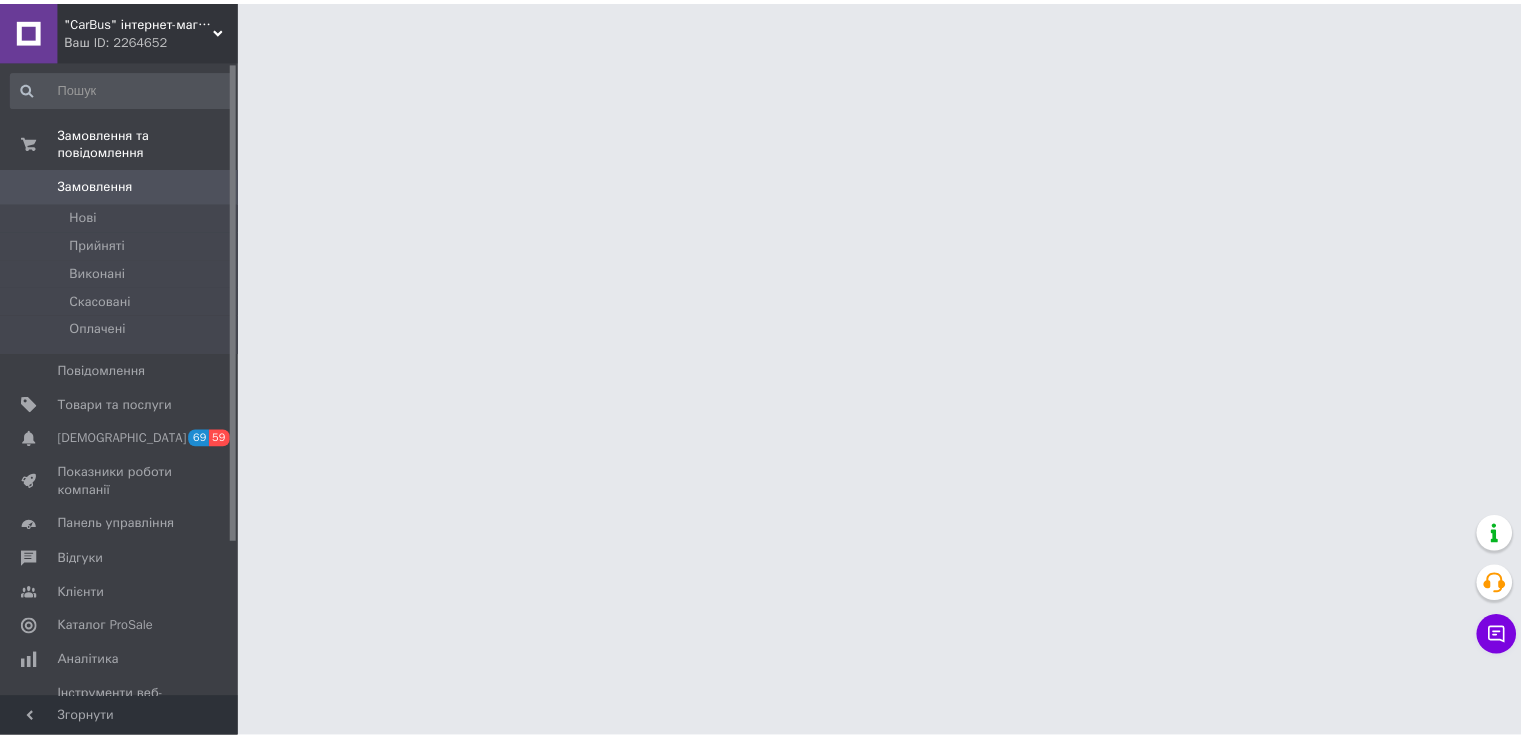 scroll, scrollTop: 0, scrollLeft: 0, axis: both 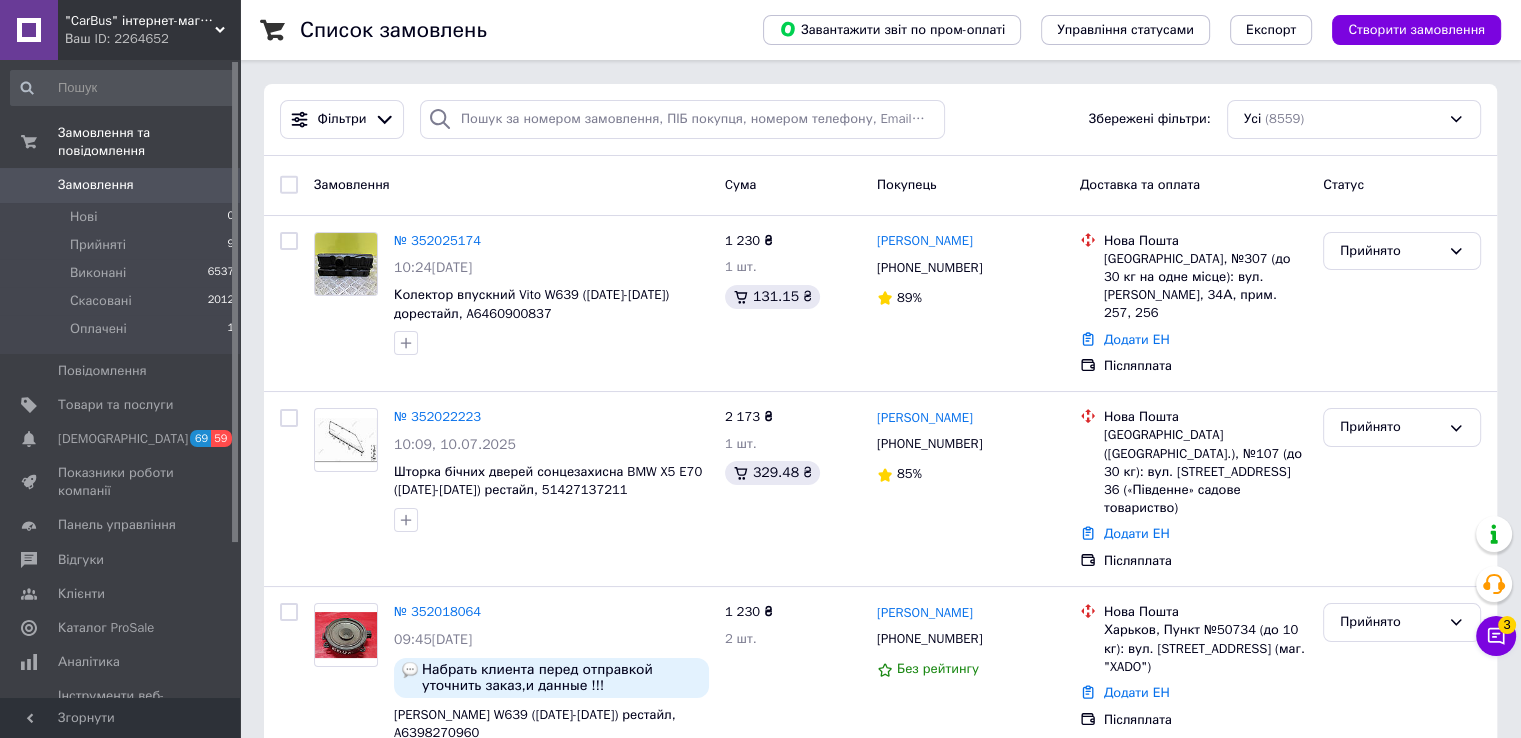 click on "Список замовлень   Завантажити звіт по пром-оплаті Управління статусами Експорт Створити замовлення Фільтри Збережені фільтри: Усі (8559) Замовлення Cума Покупець Доставка та оплата Статус № 352025174 10:24[DATE] Колектор впускний Vito W639 ([DATE]-[DATE]) дорестайл, A6460900837 1 230 ₴ 1 шт. 131.15 ₴ [PERSON_NAME] [PHONE_NUMBER] 89% [GEOGRAPHIC_DATA], №307 (до 30 кг на одне місце): вул. [PERSON_NAME], 34А, прим. 257, 256 Додати ЕН Післяплата Прийнято № 352022223 10:09[DATE] Шторка бічних дверей сонцезахисна BMW X5 E70 ([DATE]-[DATE]) рестайл, 51427137211 2 173 ₴ 1 шт. 329.48 ₴ [PERSON_NAME] [PHONE_NUMBER] 85% Нова Пошта Додати ЕН Післяплата 1" at bounding box center [880, 1887] 